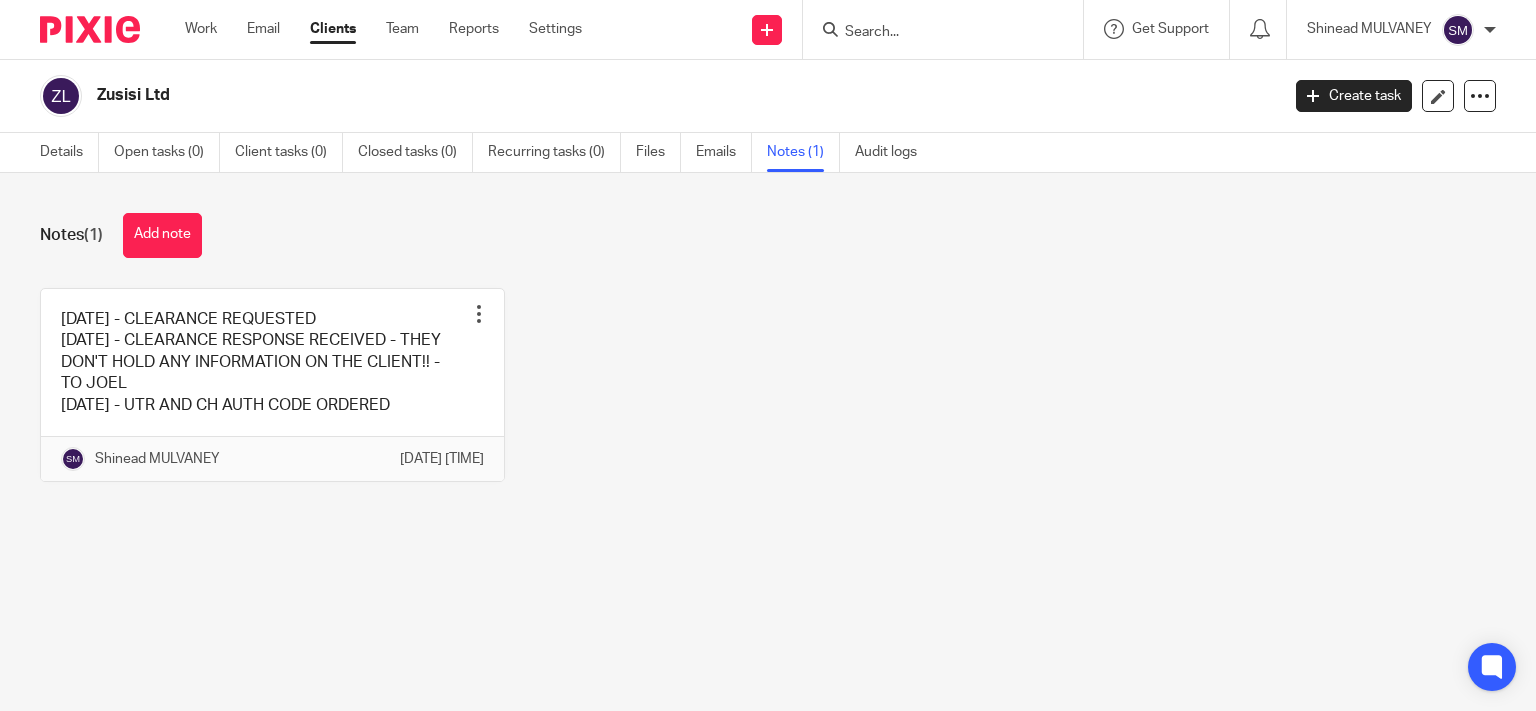 scroll, scrollTop: 0, scrollLeft: 0, axis: both 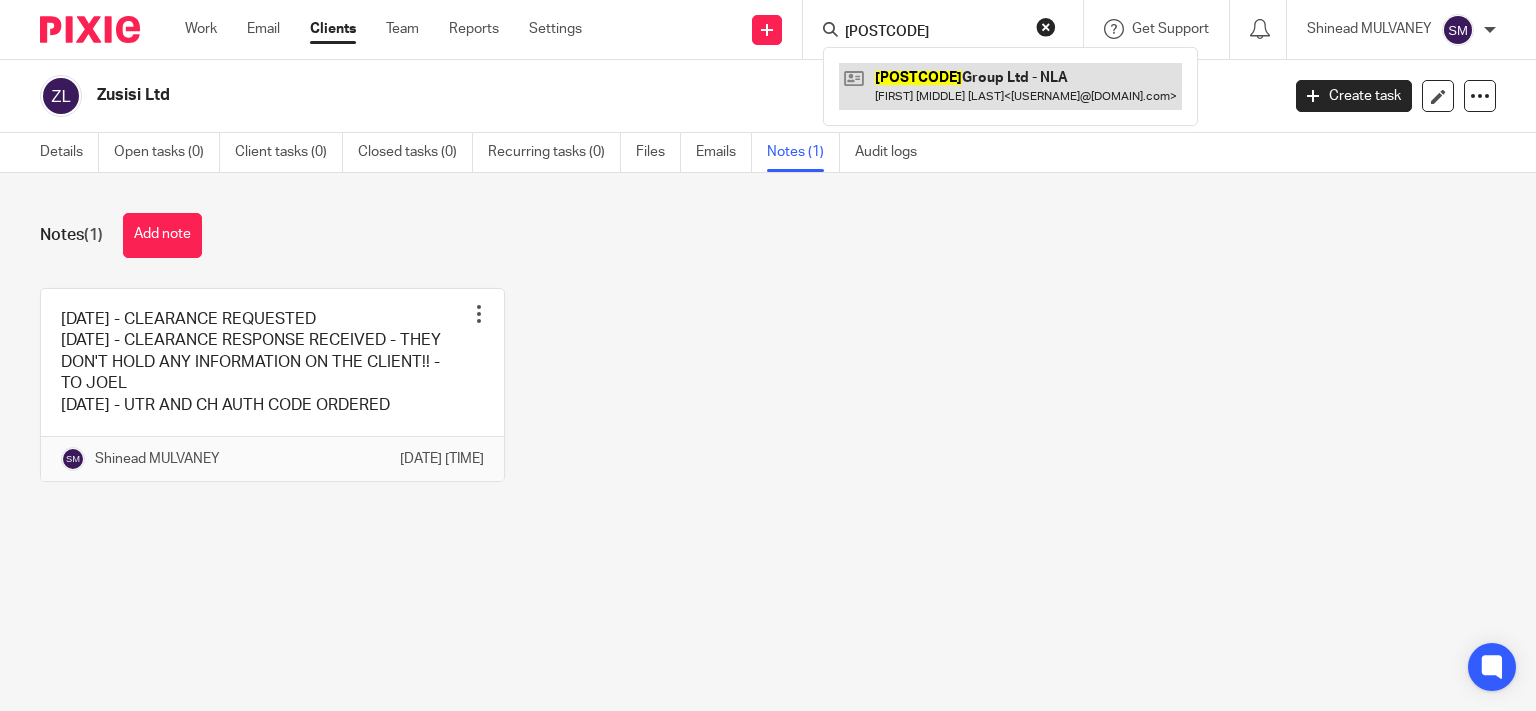 type on "CH8" 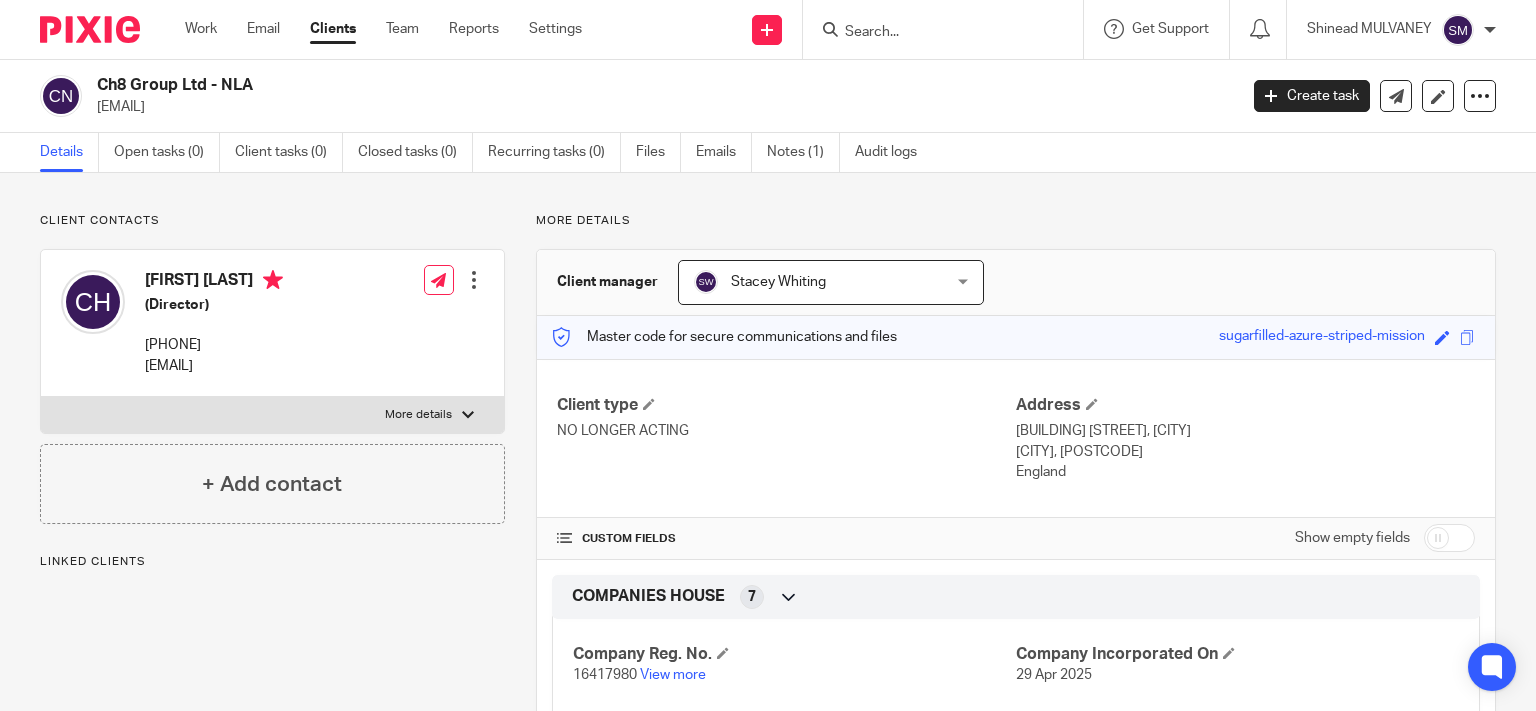 scroll, scrollTop: 0, scrollLeft: 0, axis: both 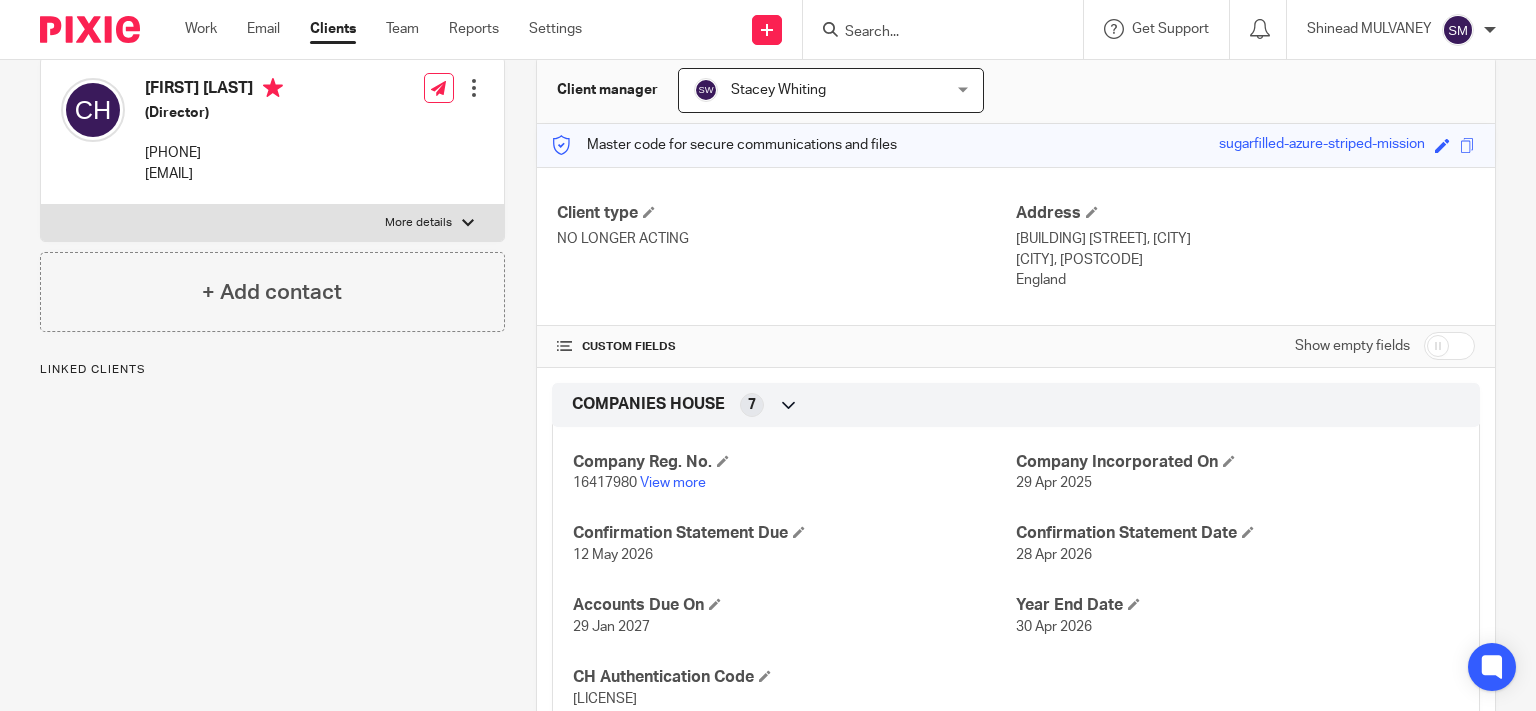 click on "More details" at bounding box center [272, 223] 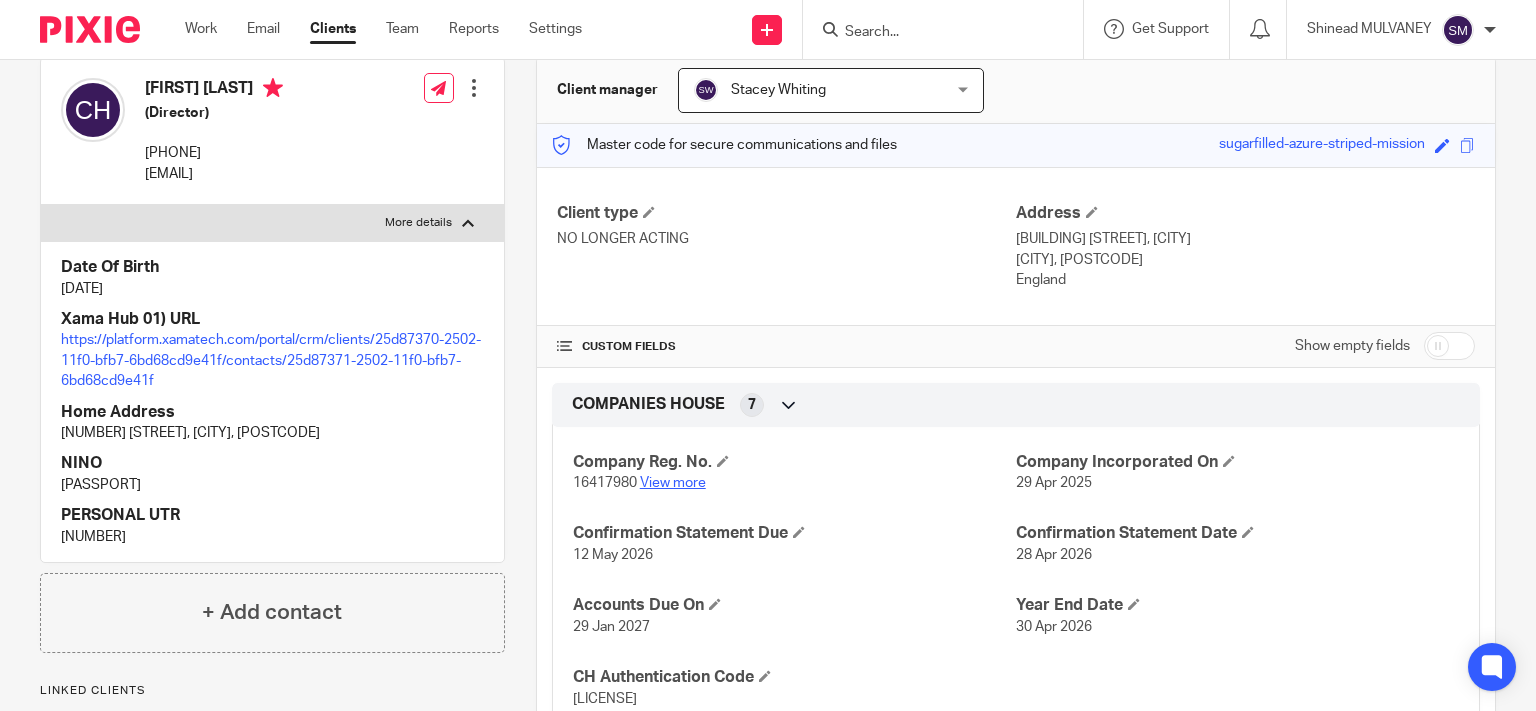 click on "View more" at bounding box center [673, 483] 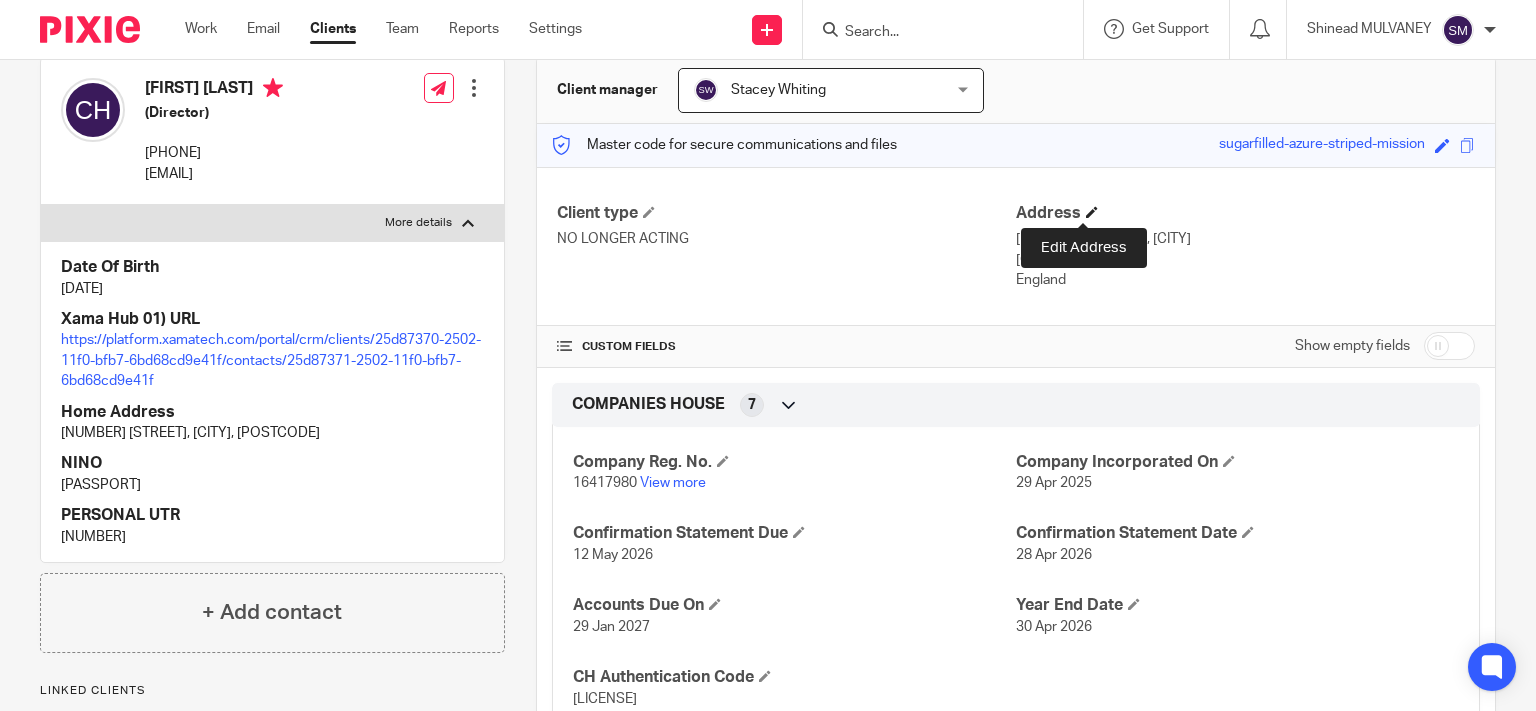 click at bounding box center (1092, 212) 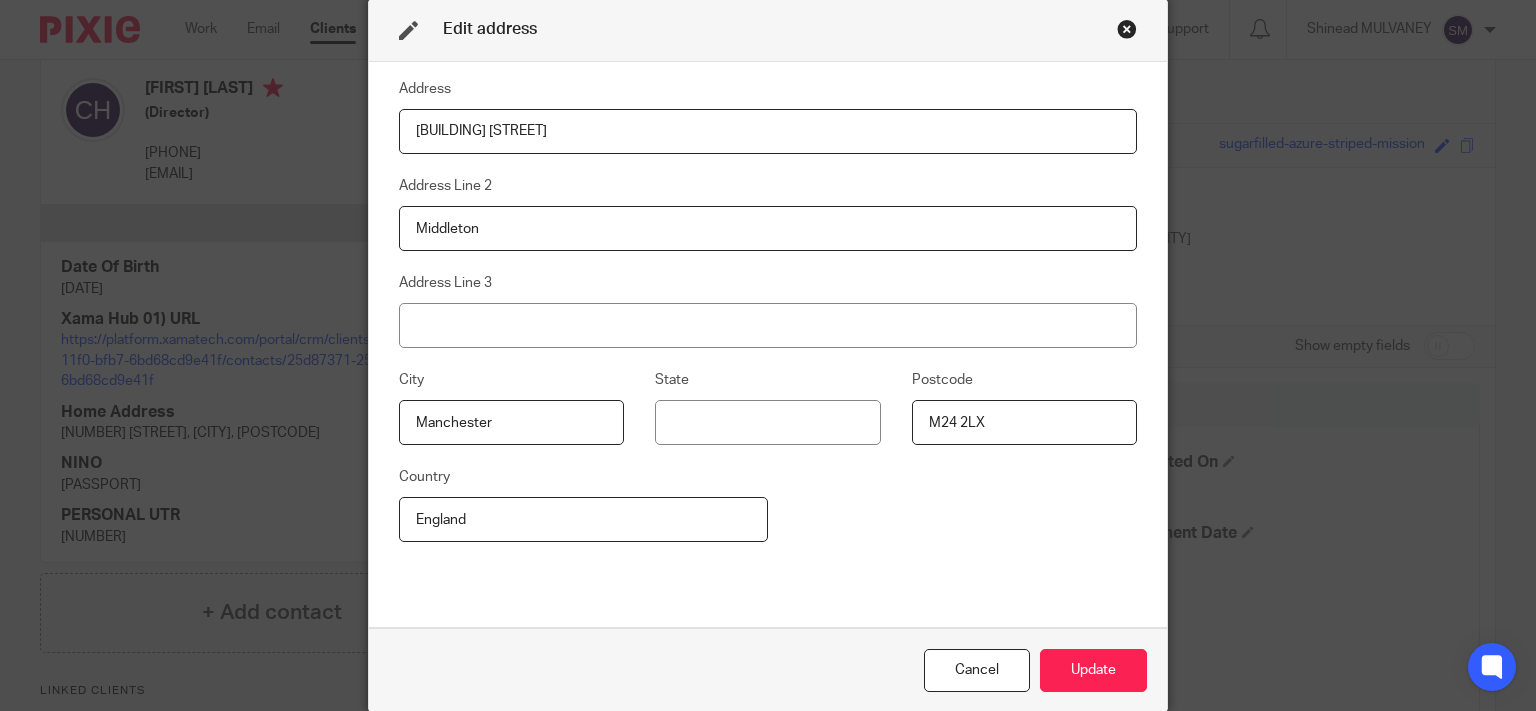 click on "BRULIMAR HOUSE, JUBILEE ROAD" at bounding box center (768, 131) 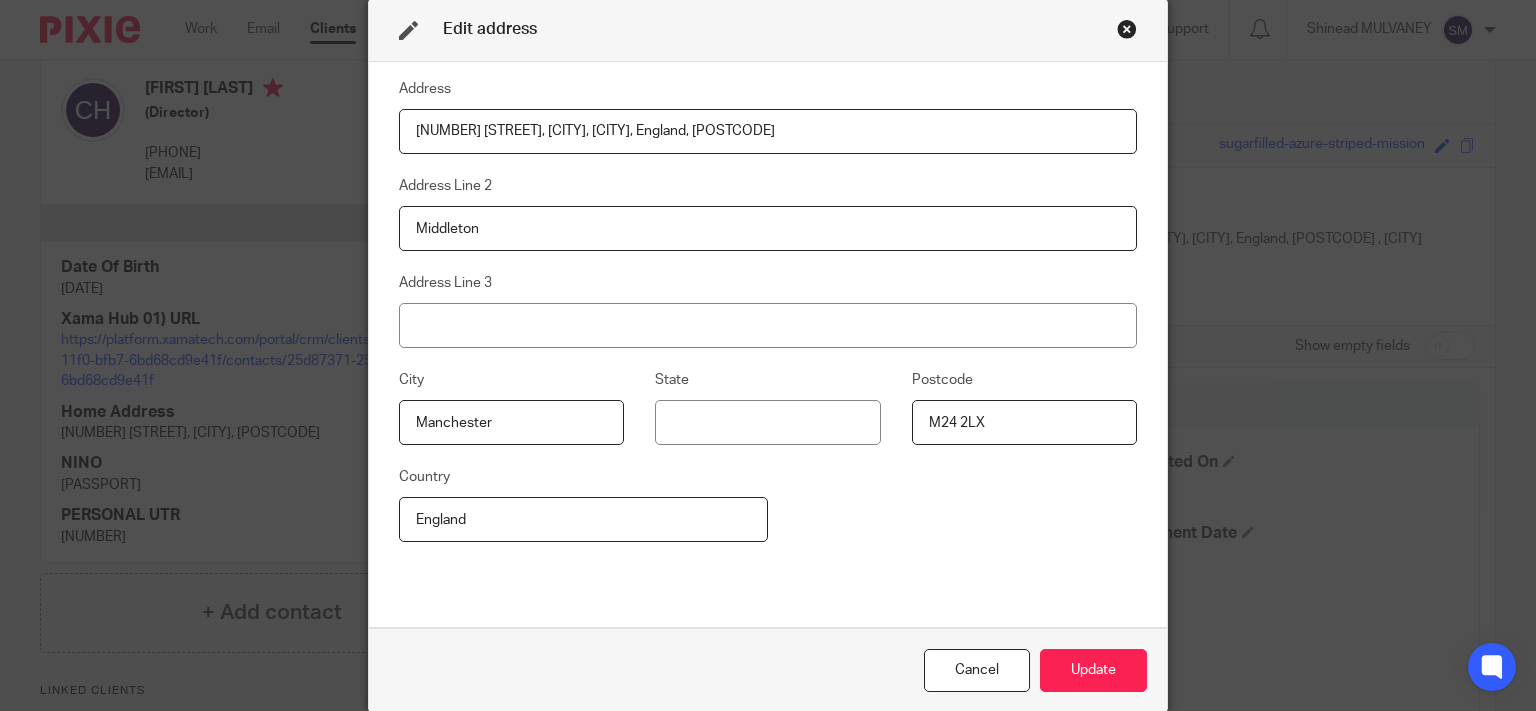 drag, startPoint x: 796, startPoint y: 122, endPoint x: 718, endPoint y: 130, distance: 78.40918 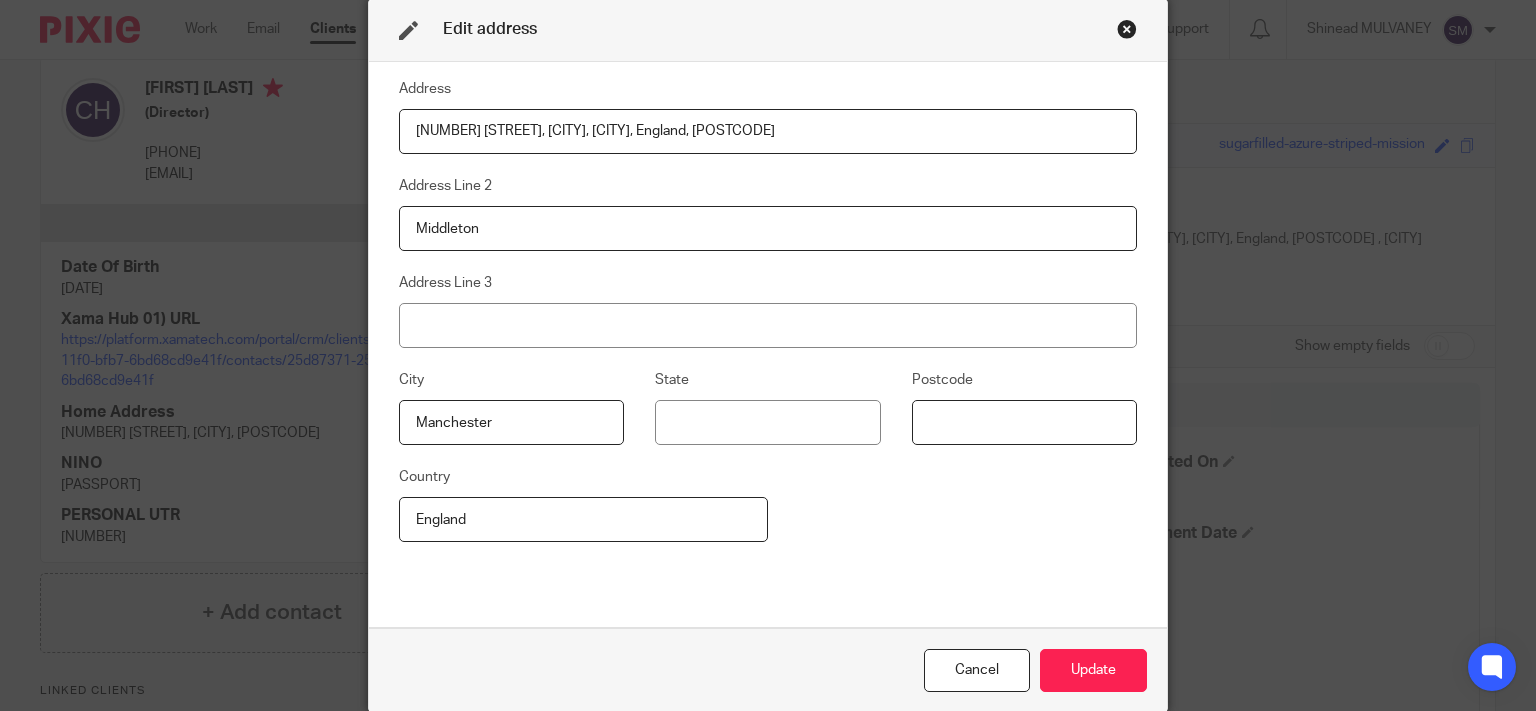 type 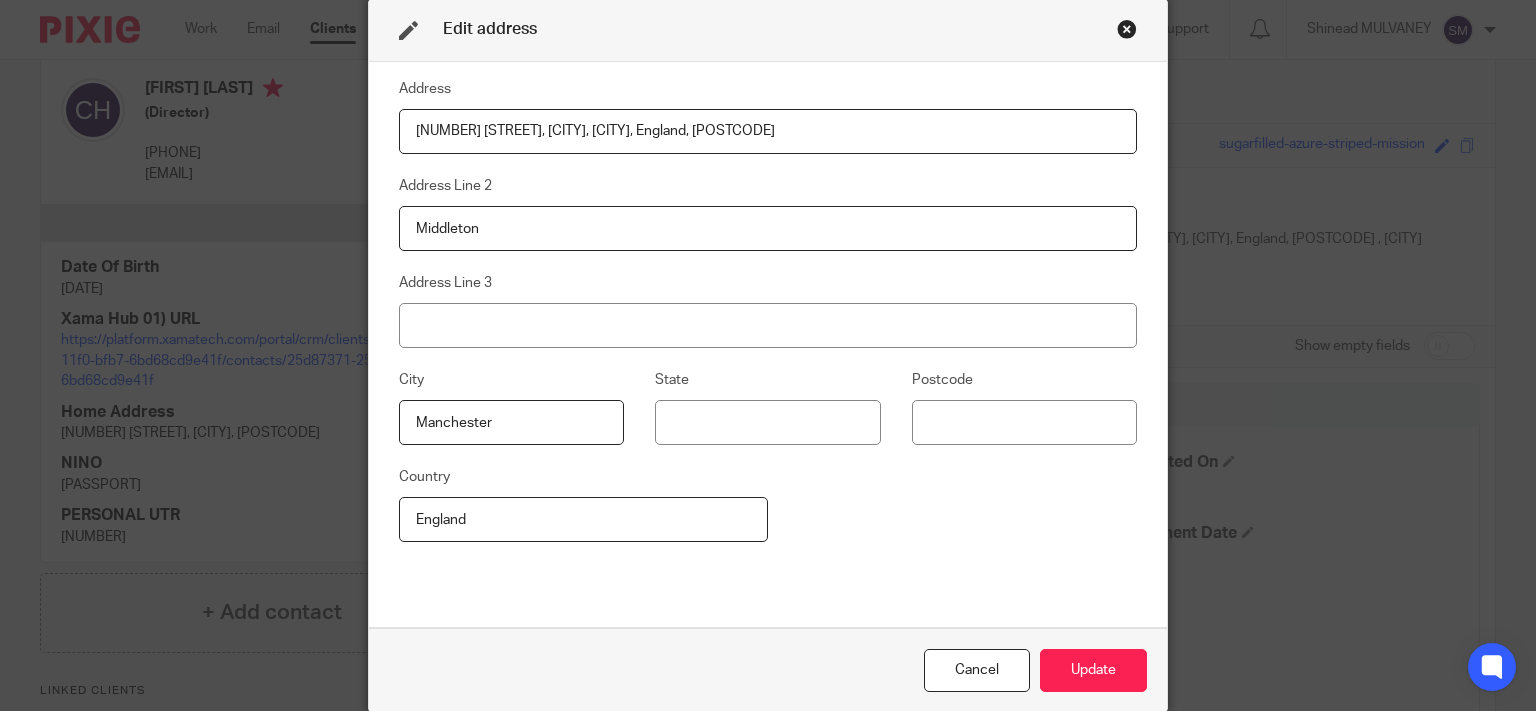 drag, startPoint x: 791, startPoint y: 132, endPoint x: 655, endPoint y: 123, distance: 136.29747 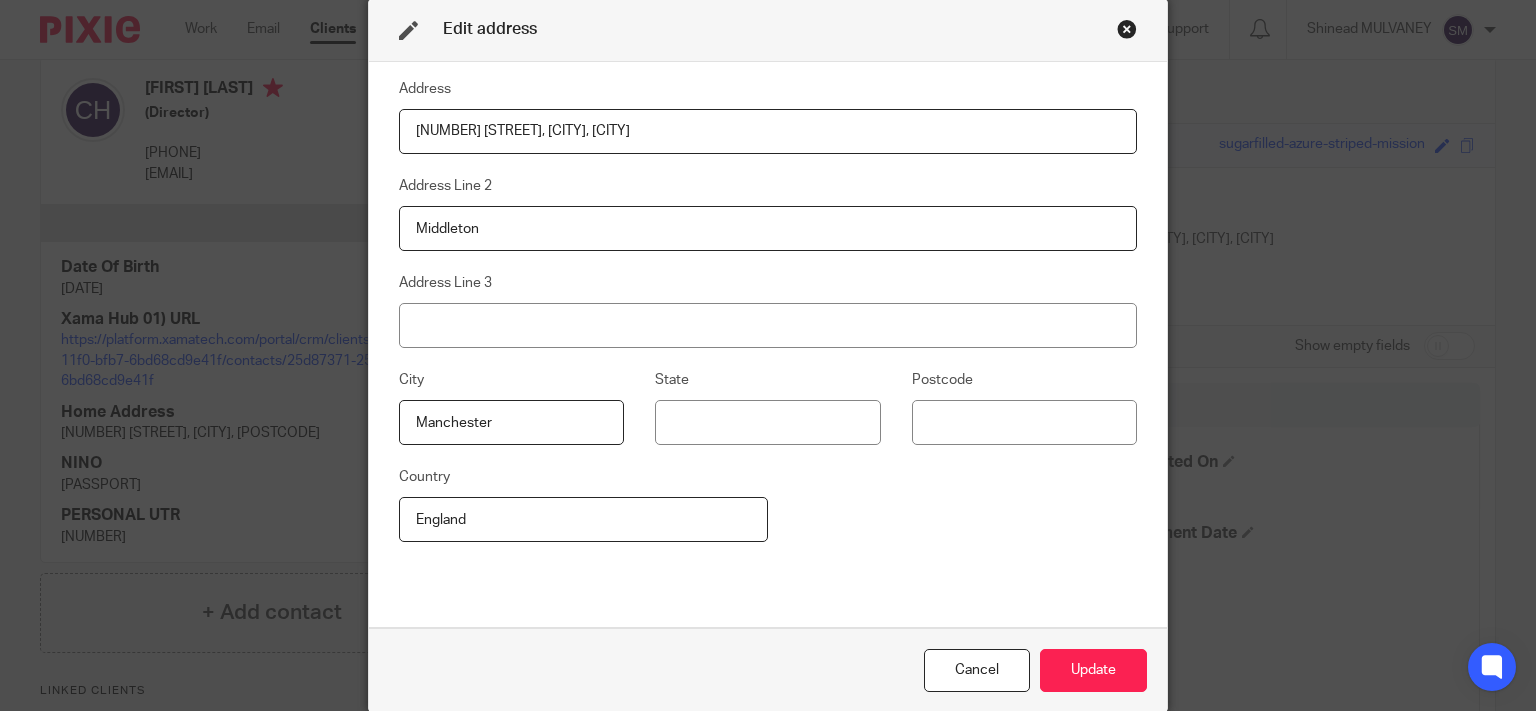 drag, startPoint x: 658, startPoint y: 128, endPoint x: 599, endPoint y: 126, distance: 59.03389 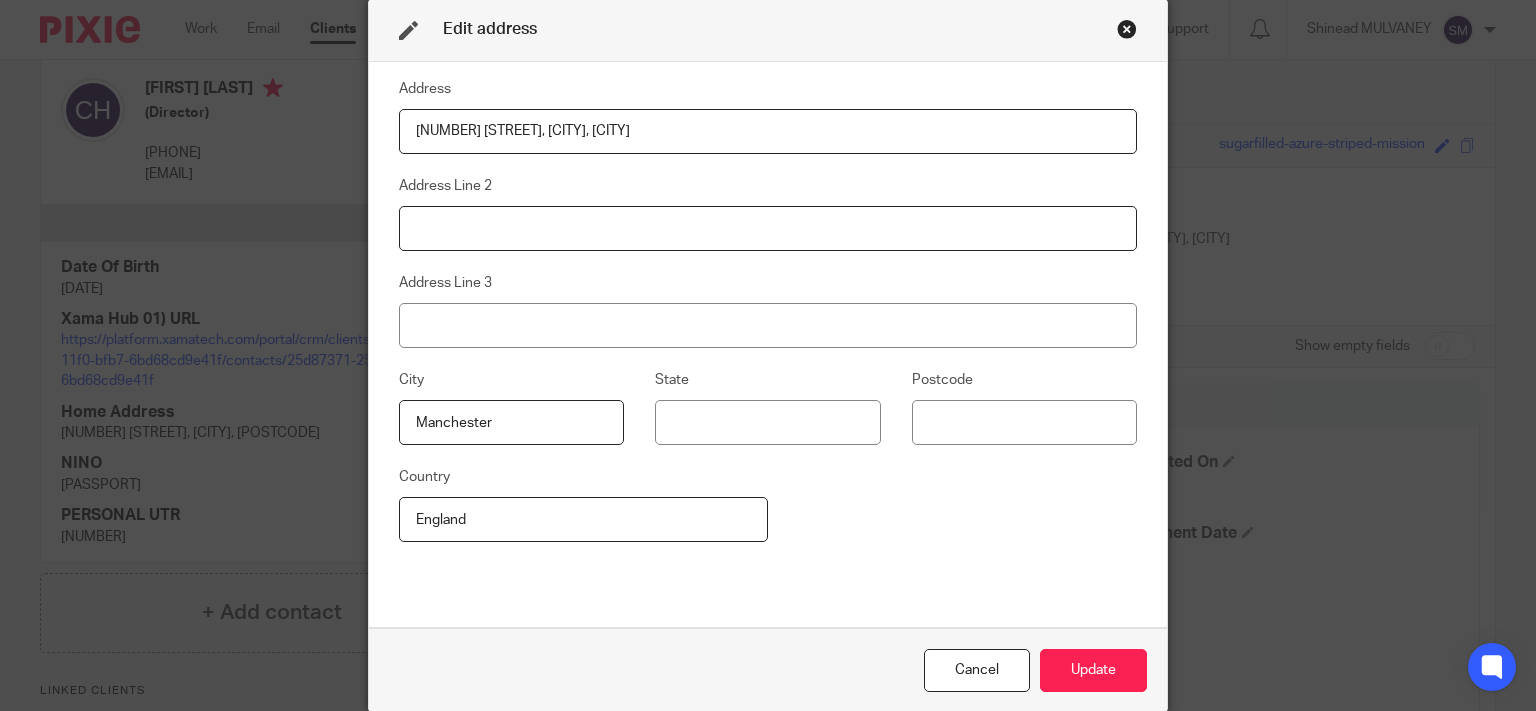 paste on "Northwich" 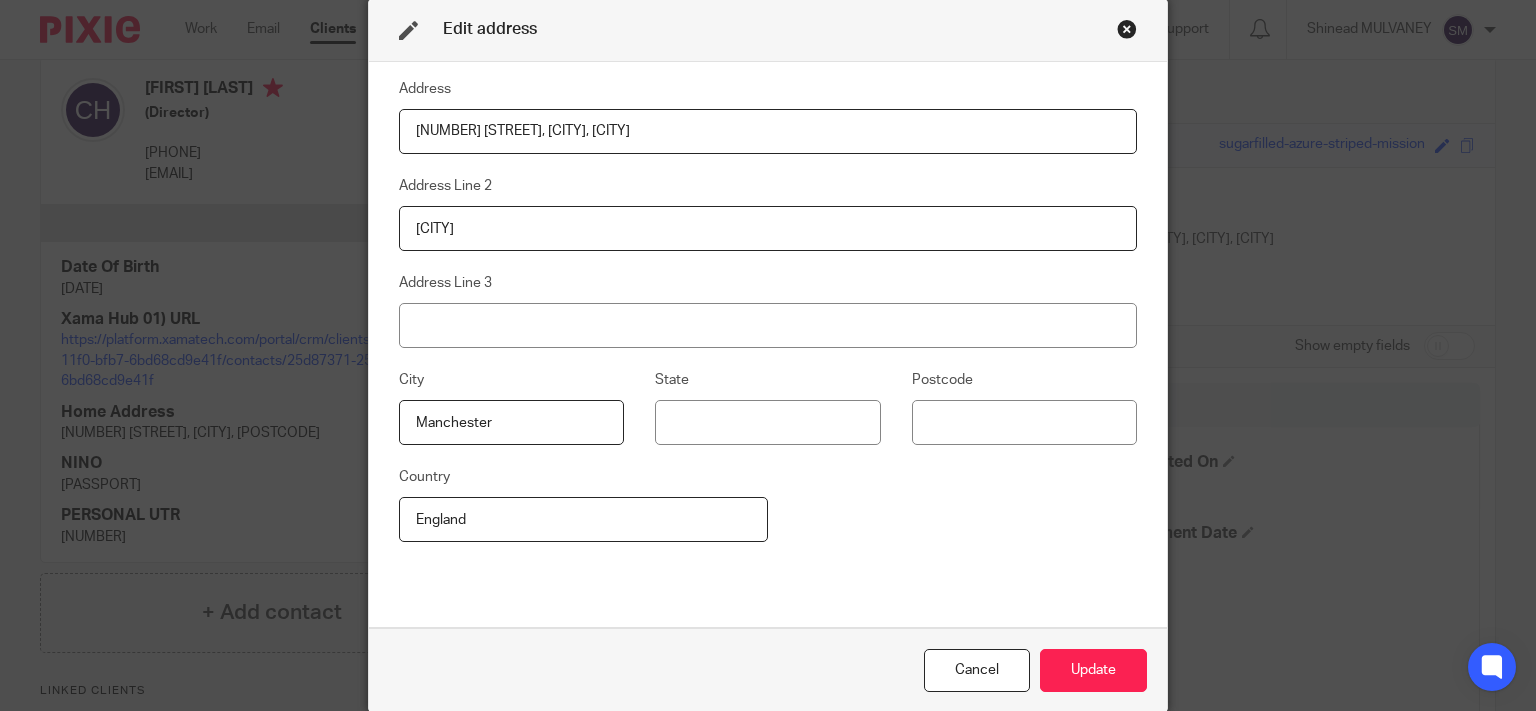 type on "Northwich" 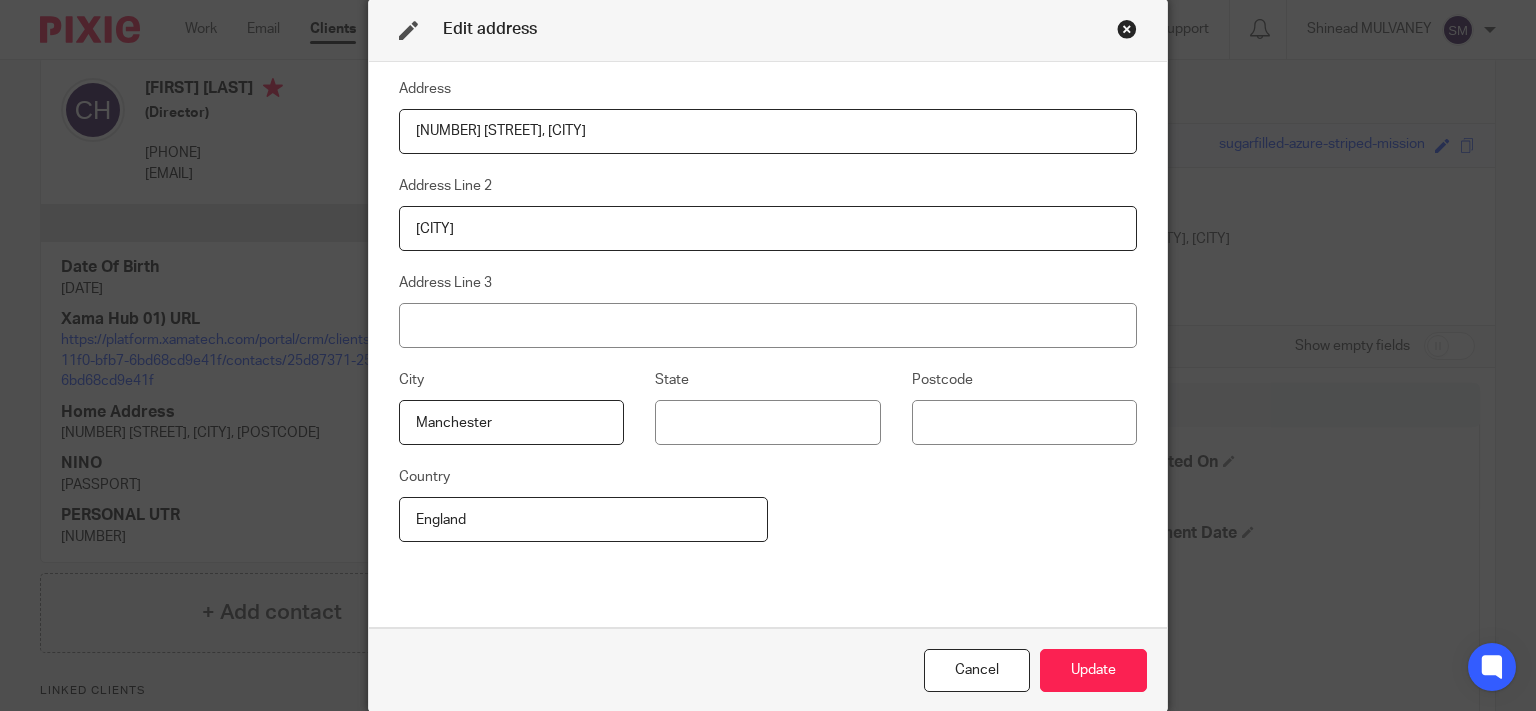 type on "5 Hornbeam Drive, Hartford" 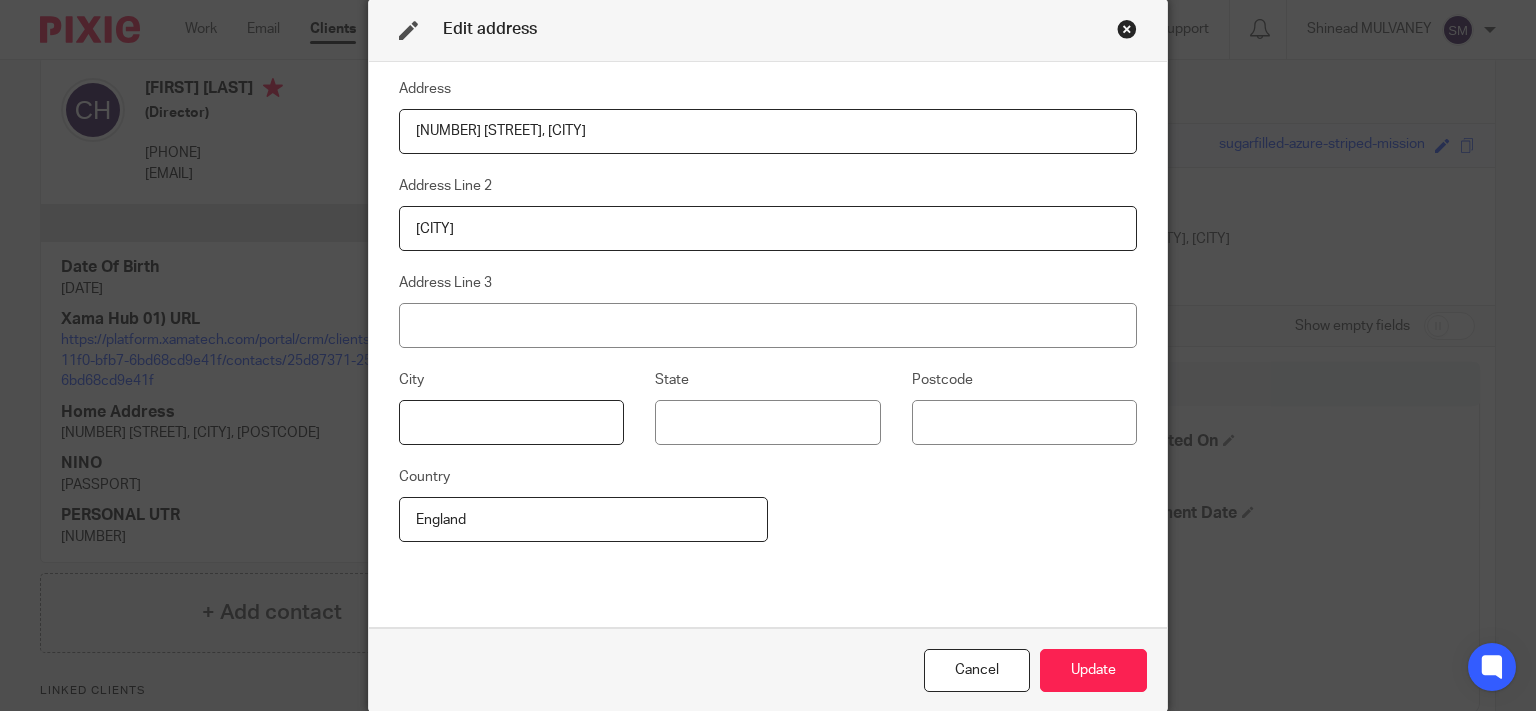 type 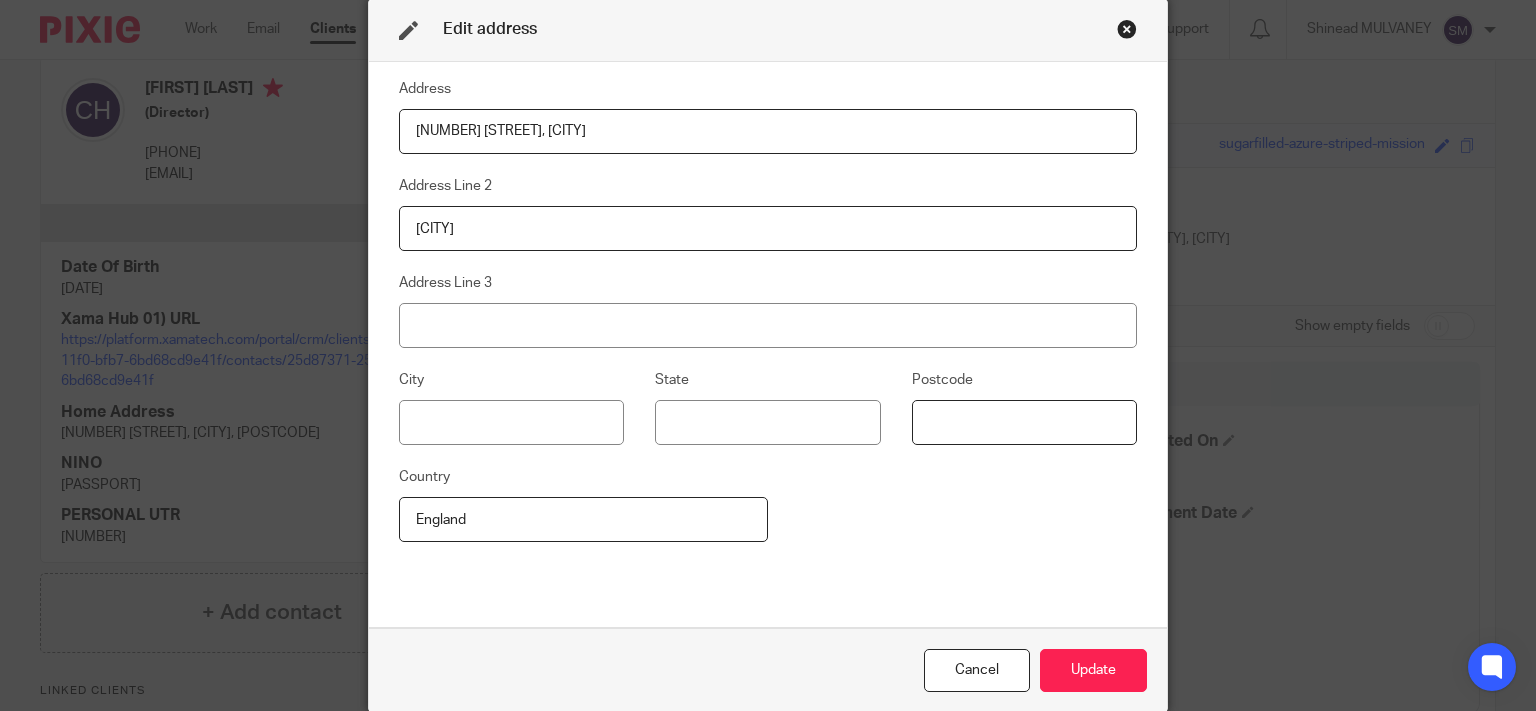 click at bounding box center [1024, 422] 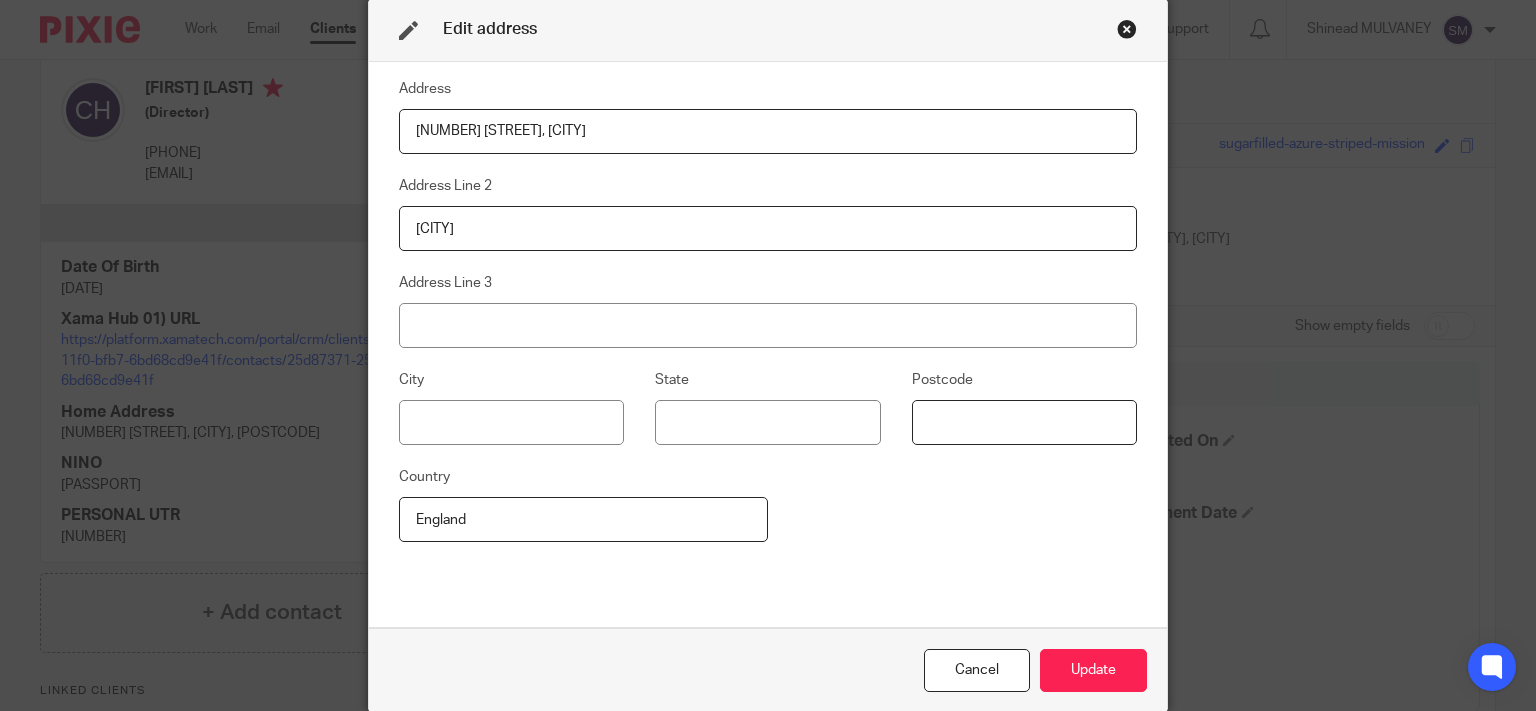 paste on "CW8 2GA" 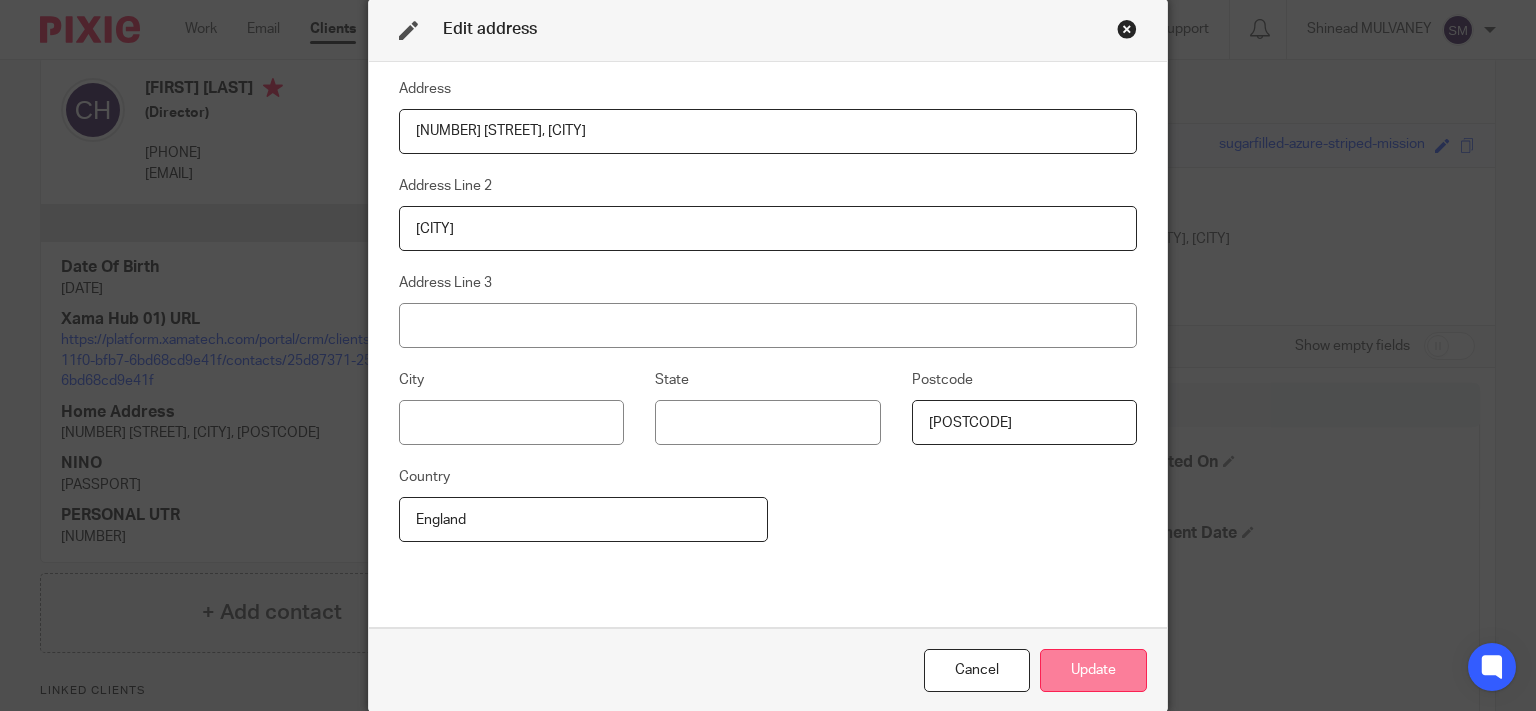 type on "CW8 2GA" 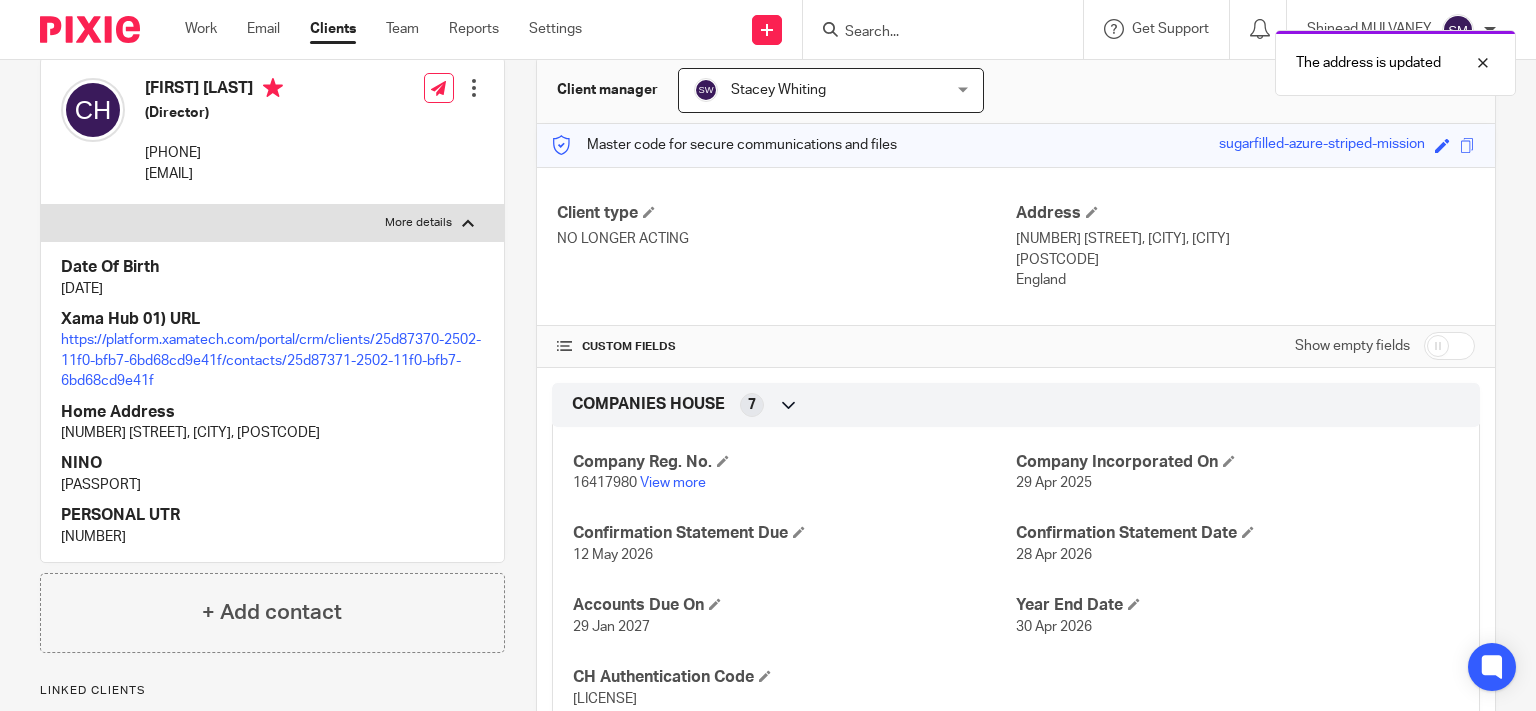 scroll, scrollTop: 0, scrollLeft: 0, axis: both 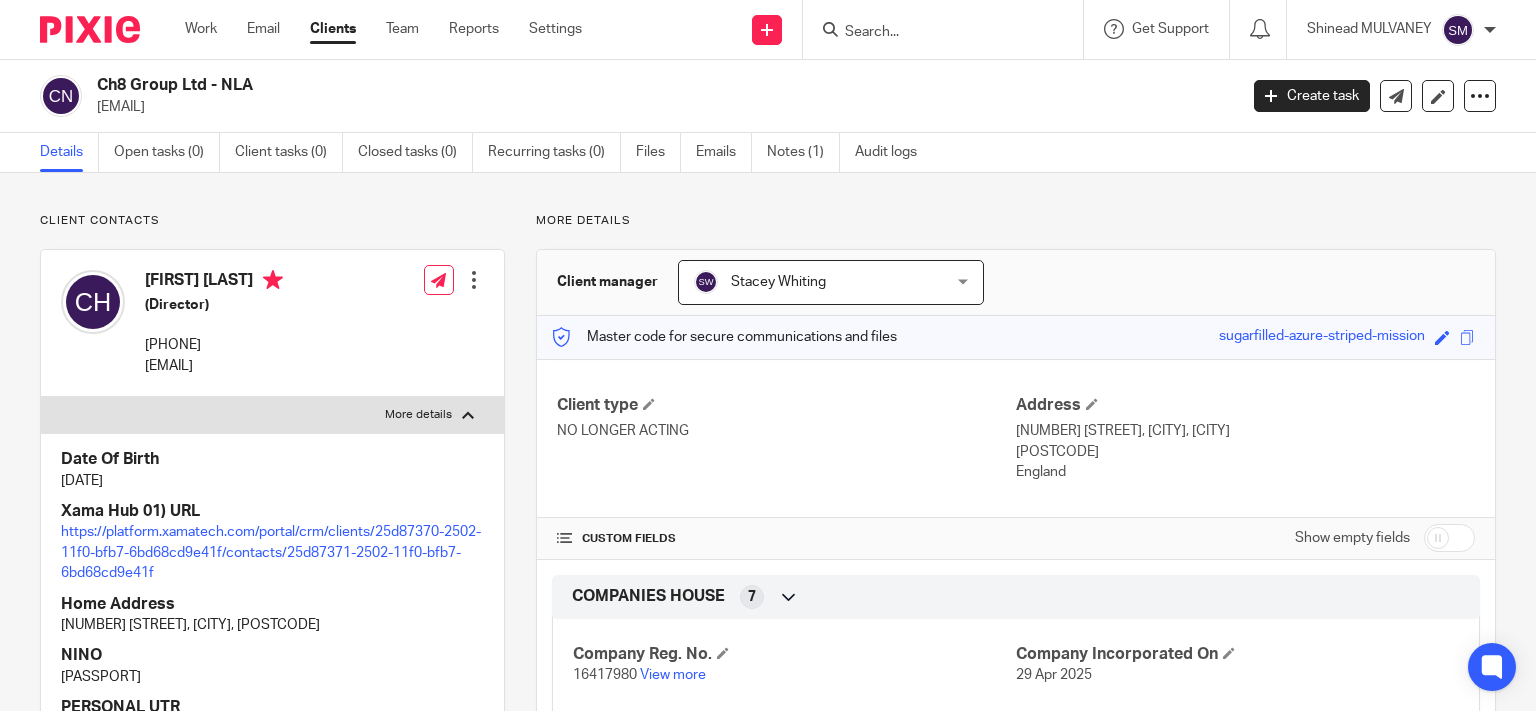 click at bounding box center (933, 33) 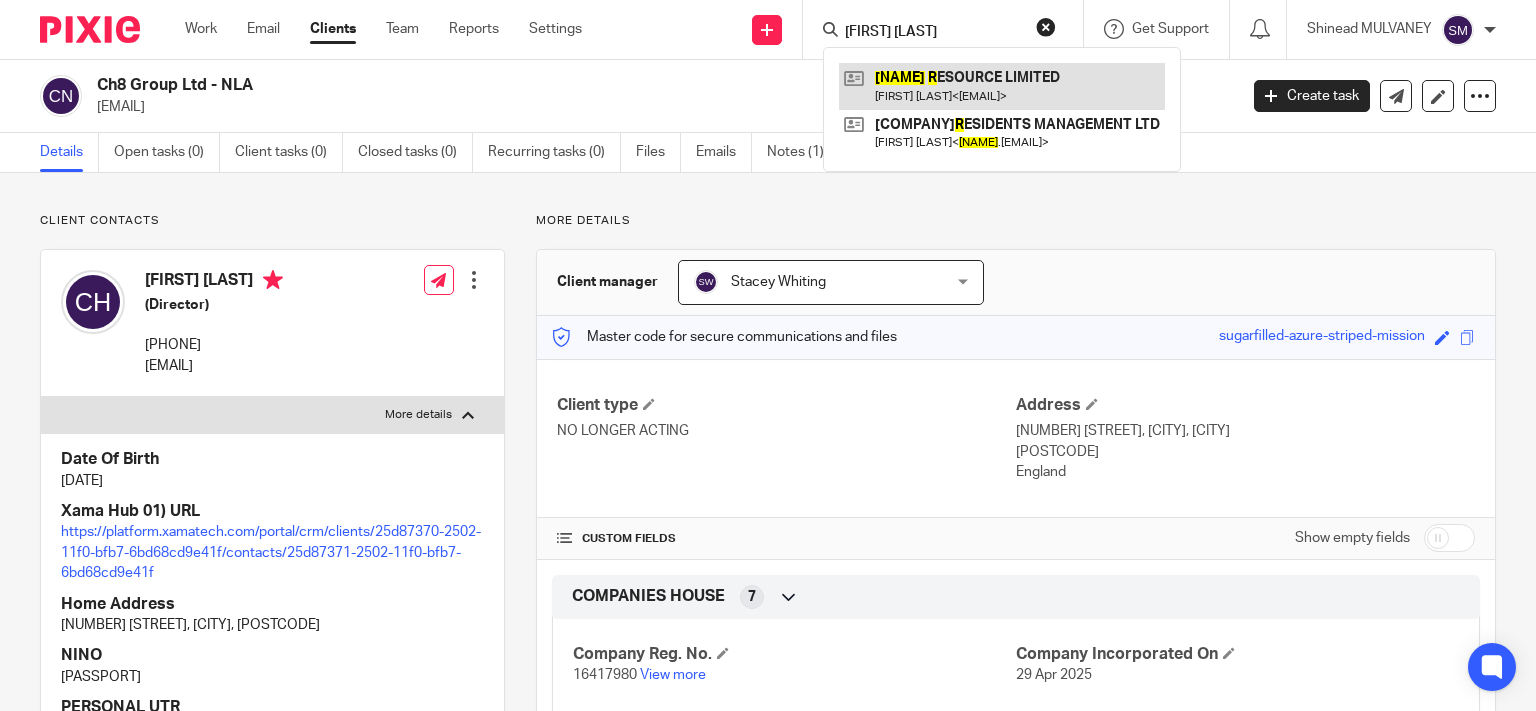 type on "MIKE R" 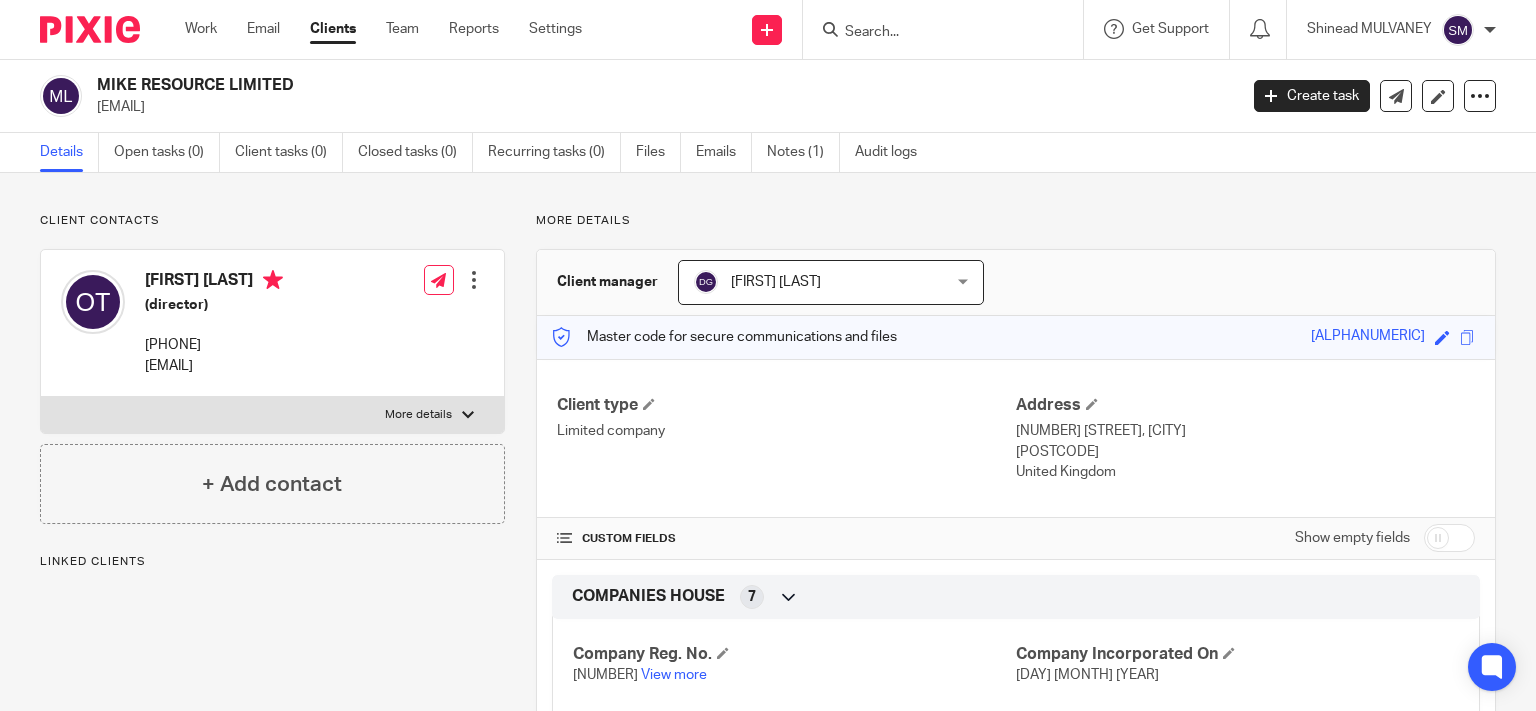 scroll, scrollTop: 0, scrollLeft: 0, axis: both 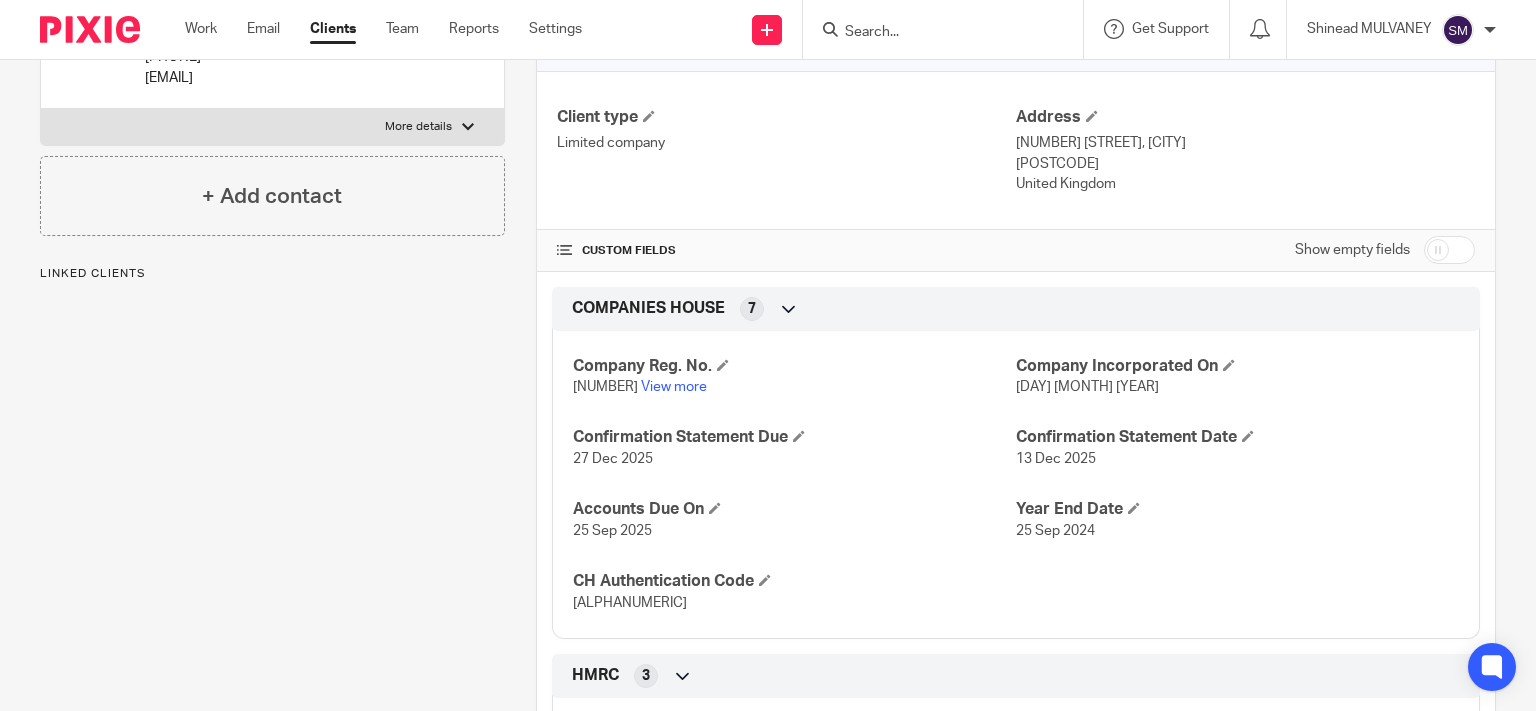 click on "[NUMBER]" at bounding box center [605, 387] 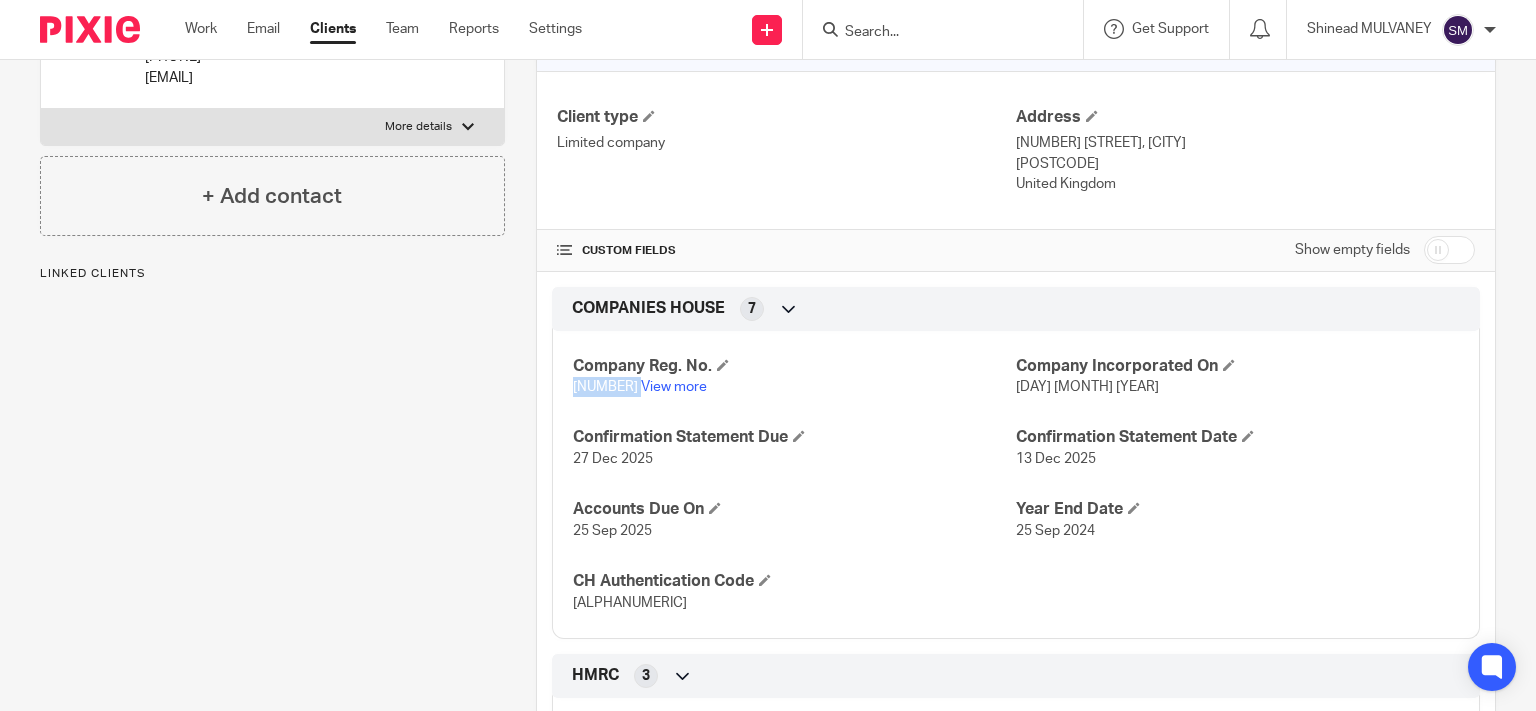 click on "[NUMBER]" at bounding box center (605, 387) 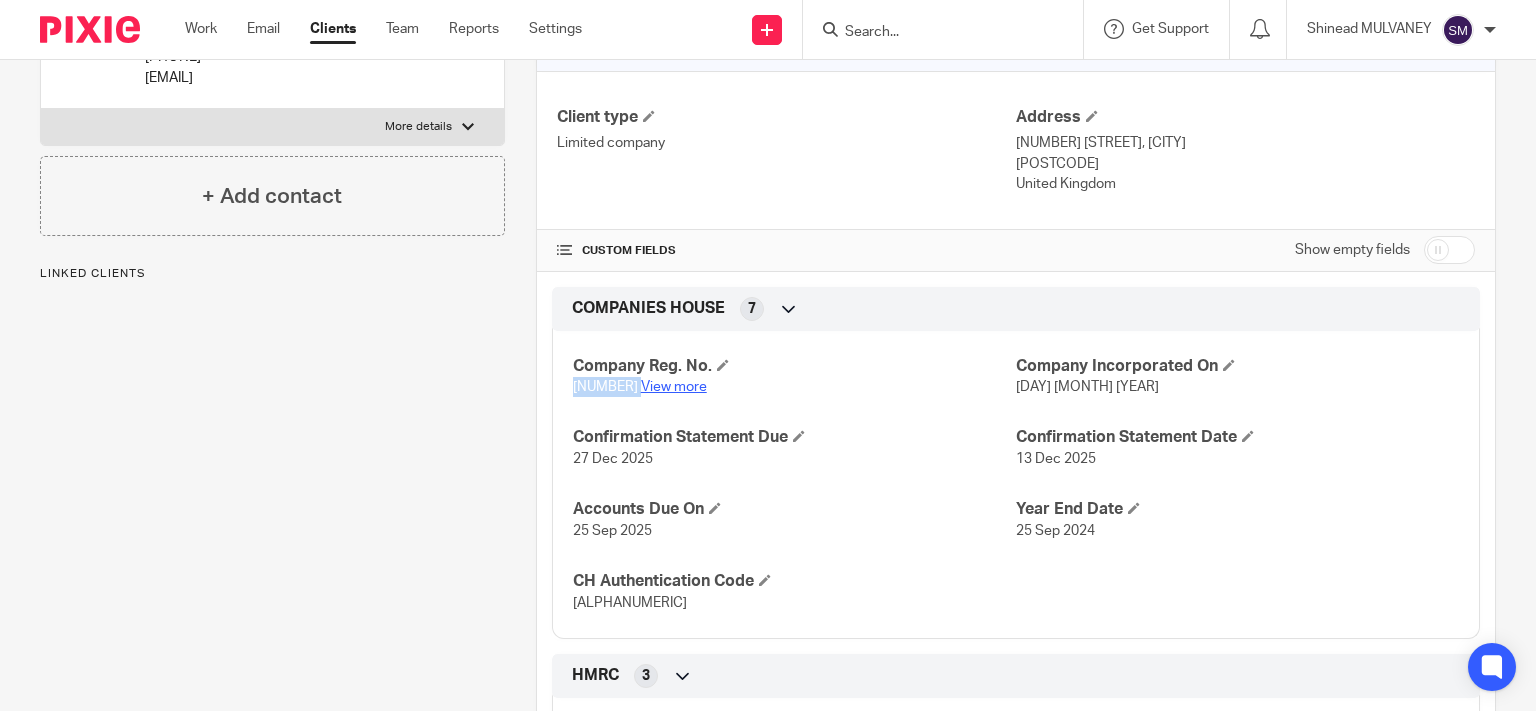 click on "View more" at bounding box center [674, 387] 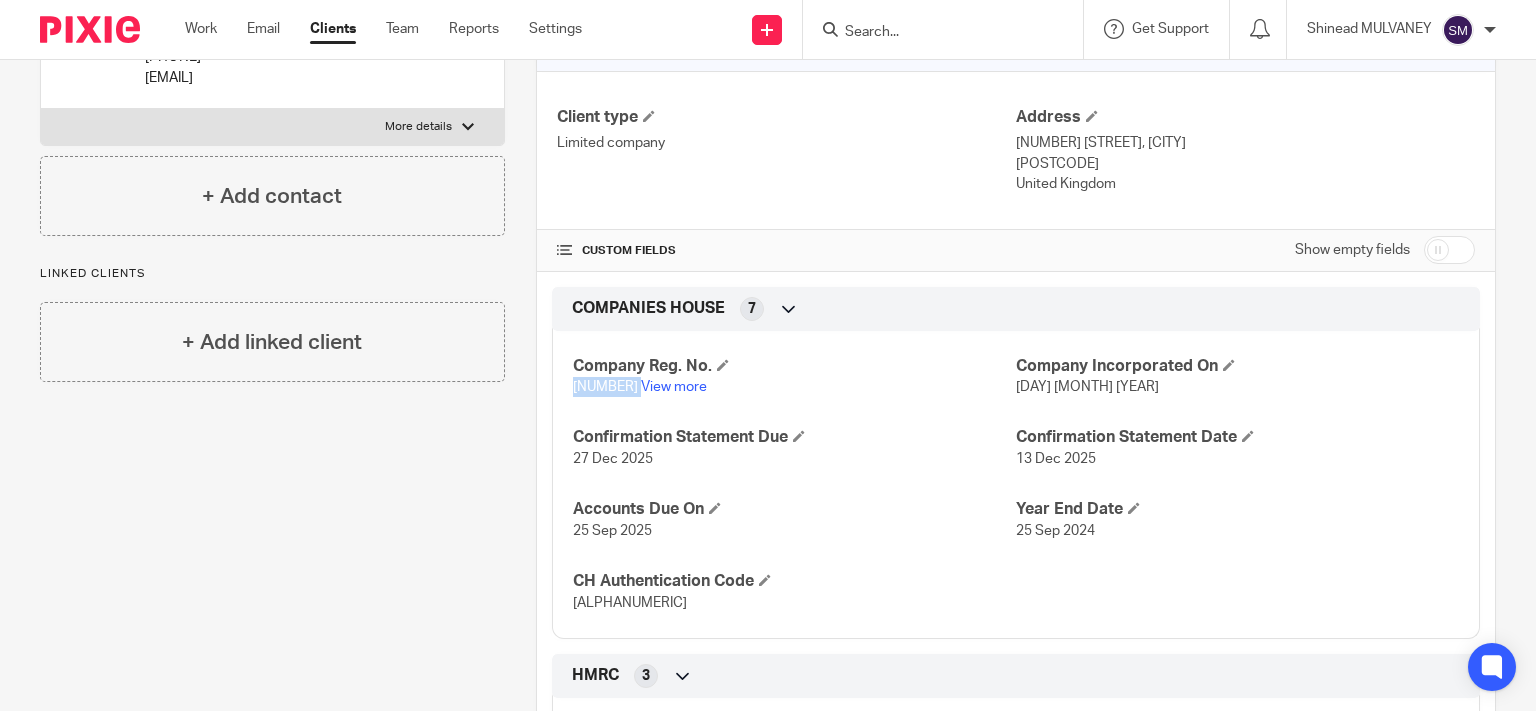 click on "[ALPHANUMERIC]" at bounding box center (630, 603) 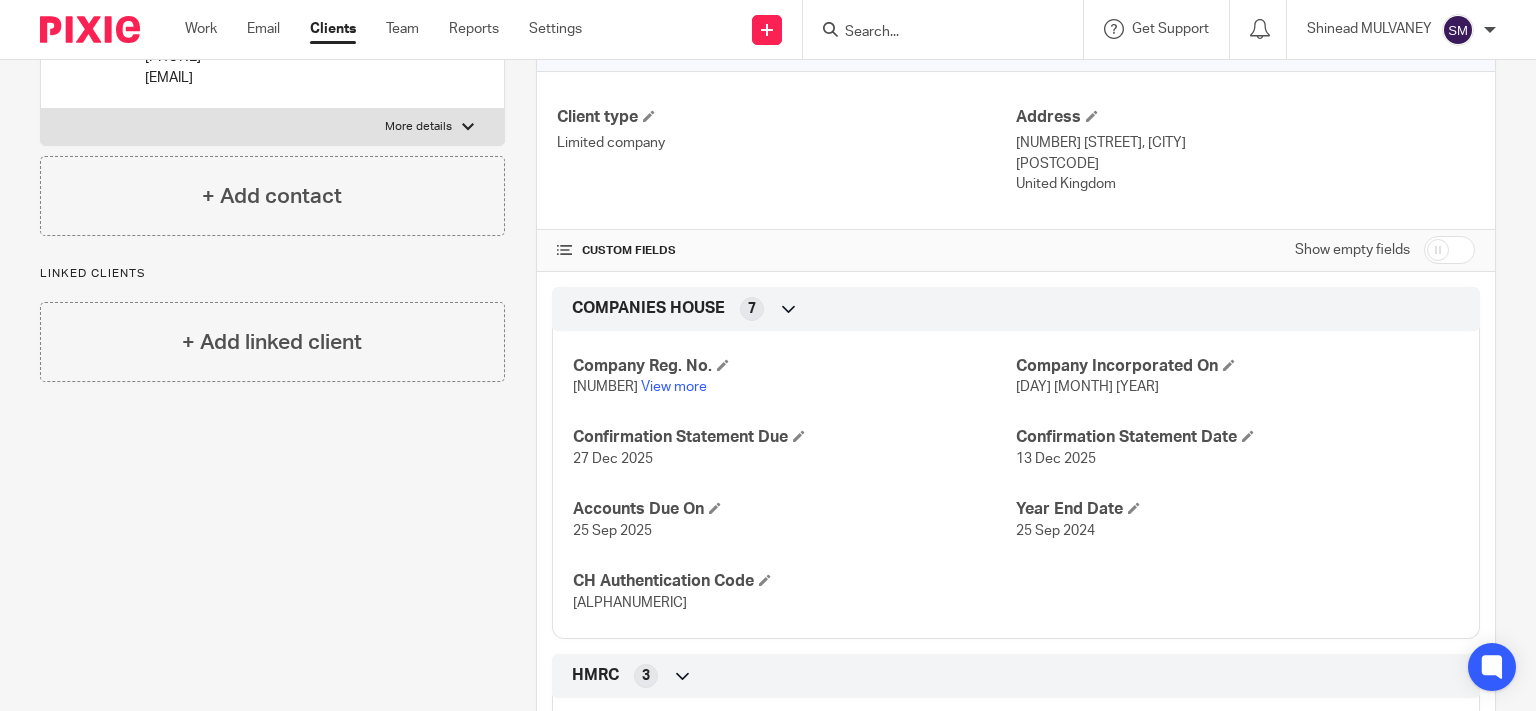 click on "[ALPHANUMERIC]" at bounding box center (630, 603) 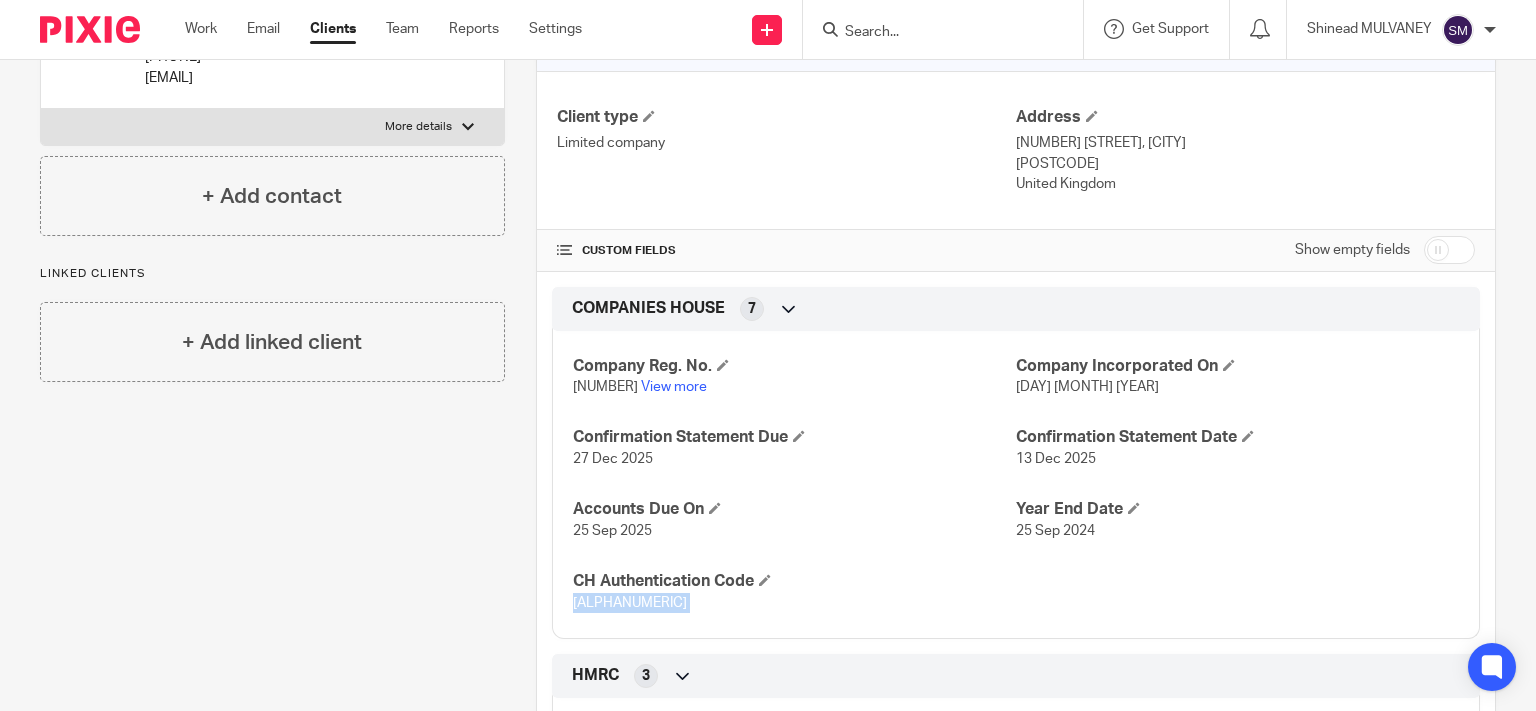 copy on "[ALPHANUMERIC]" 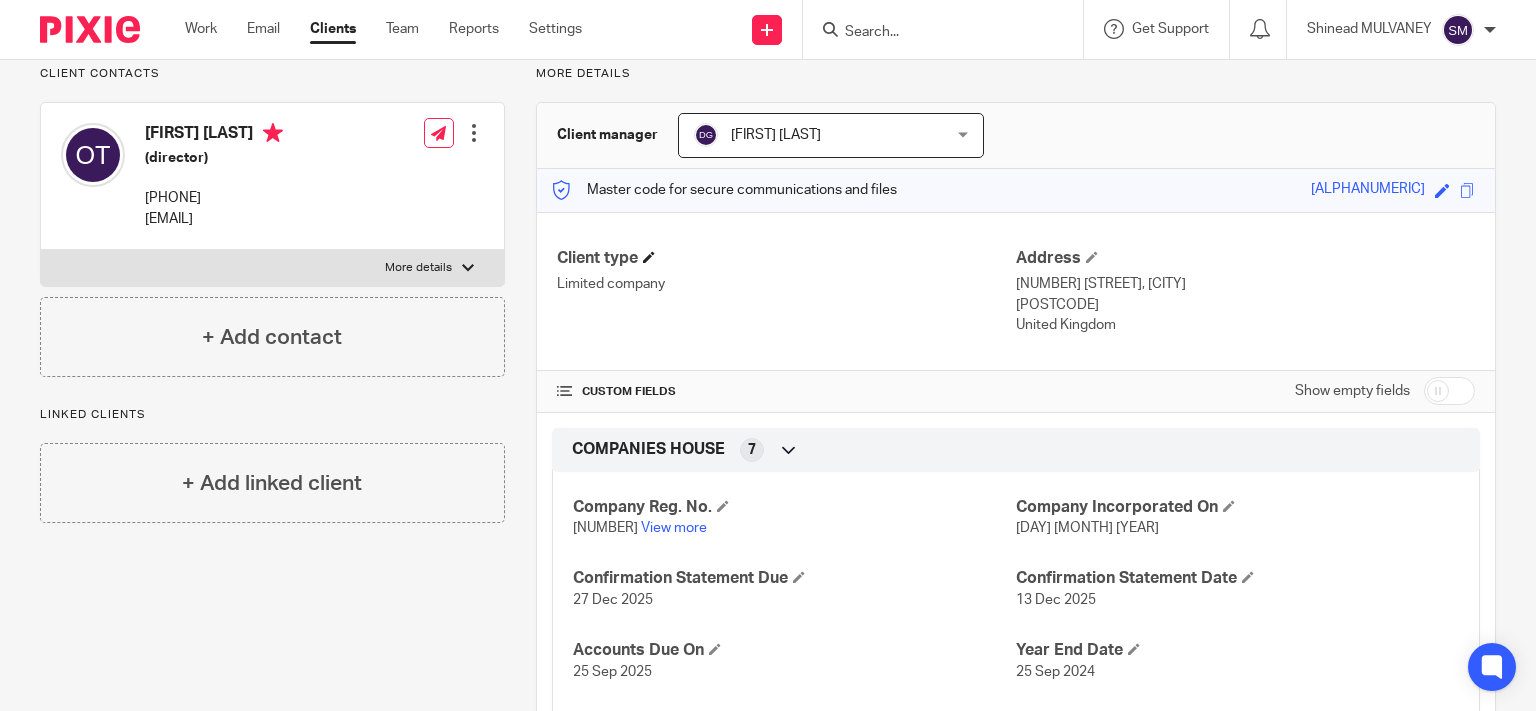 scroll, scrollTop: 0, scrollLeft: 0, axis: both 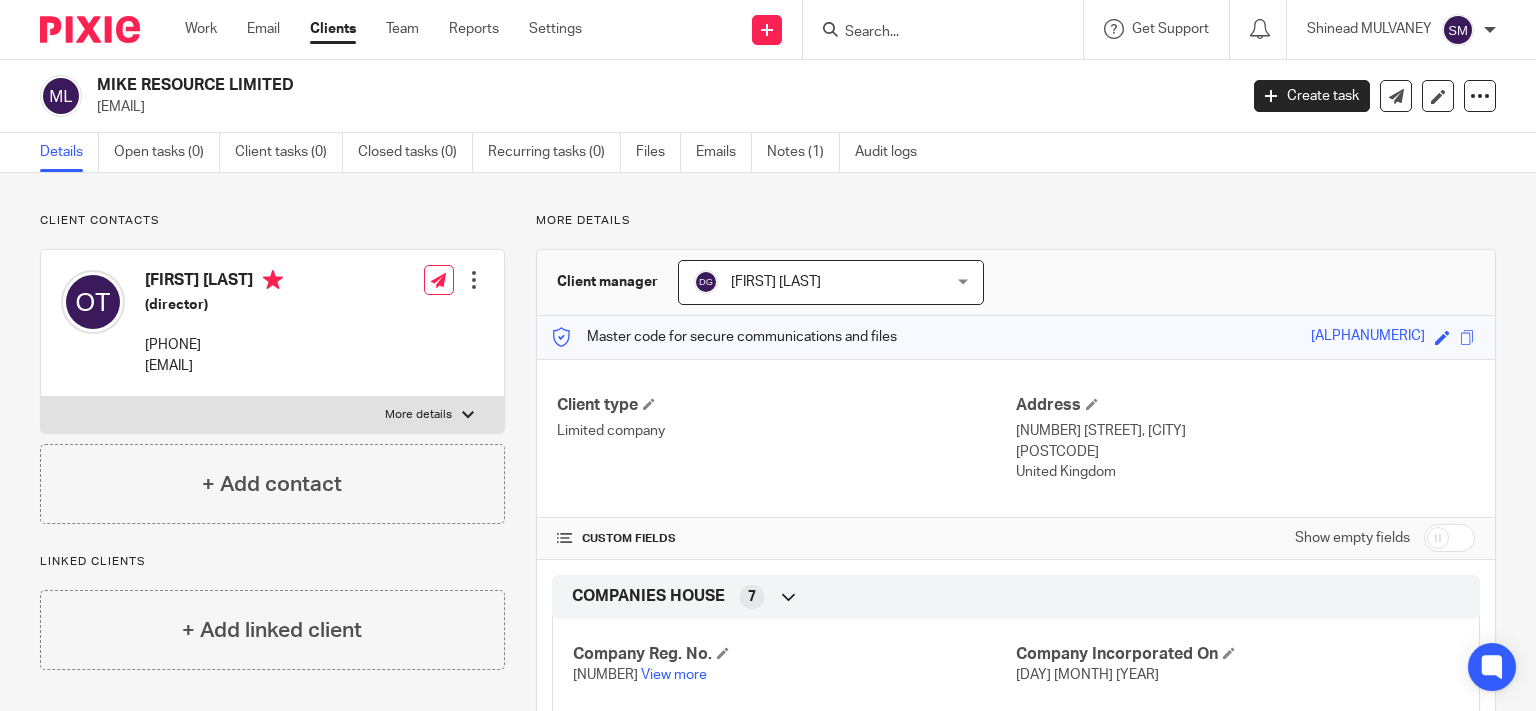 click at bounding box center [468, 415] 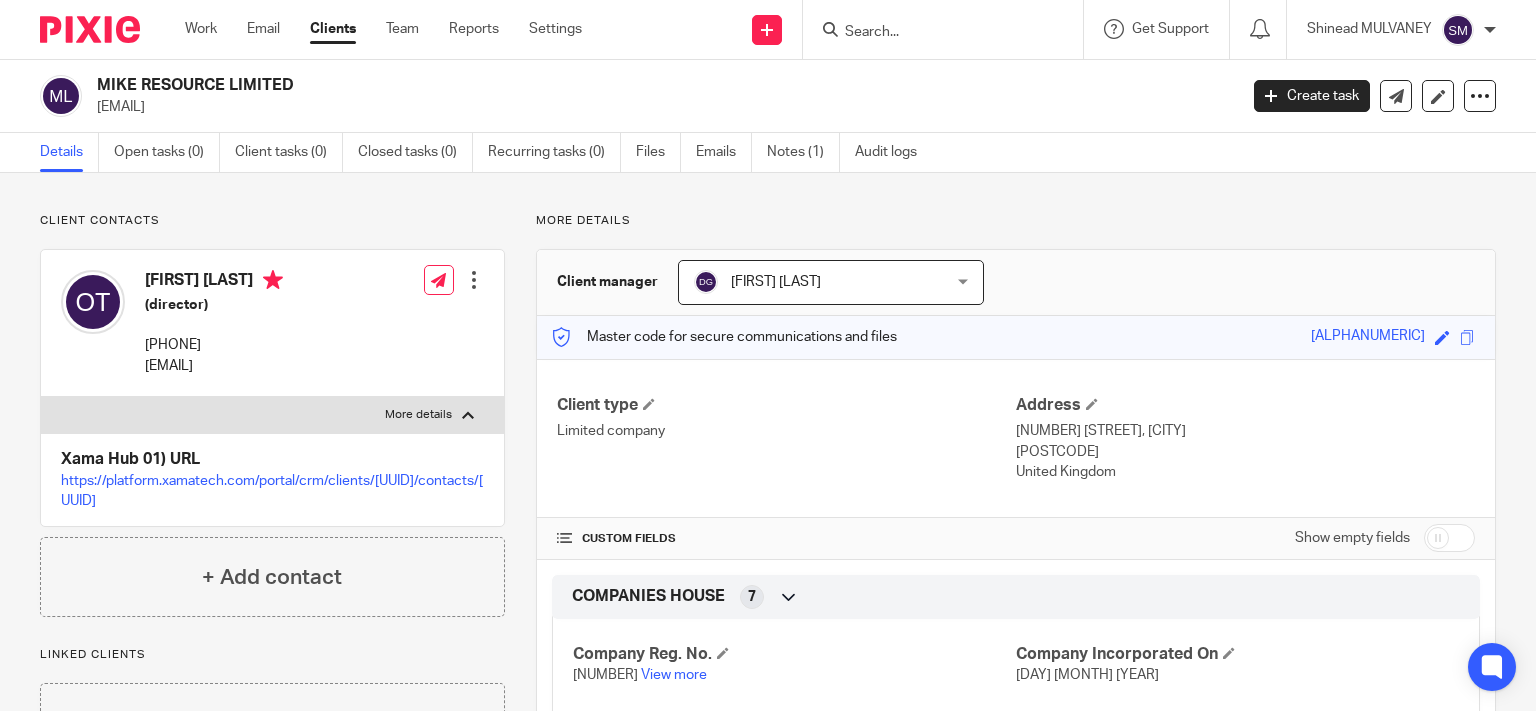 click at bounding box center [468, 415] 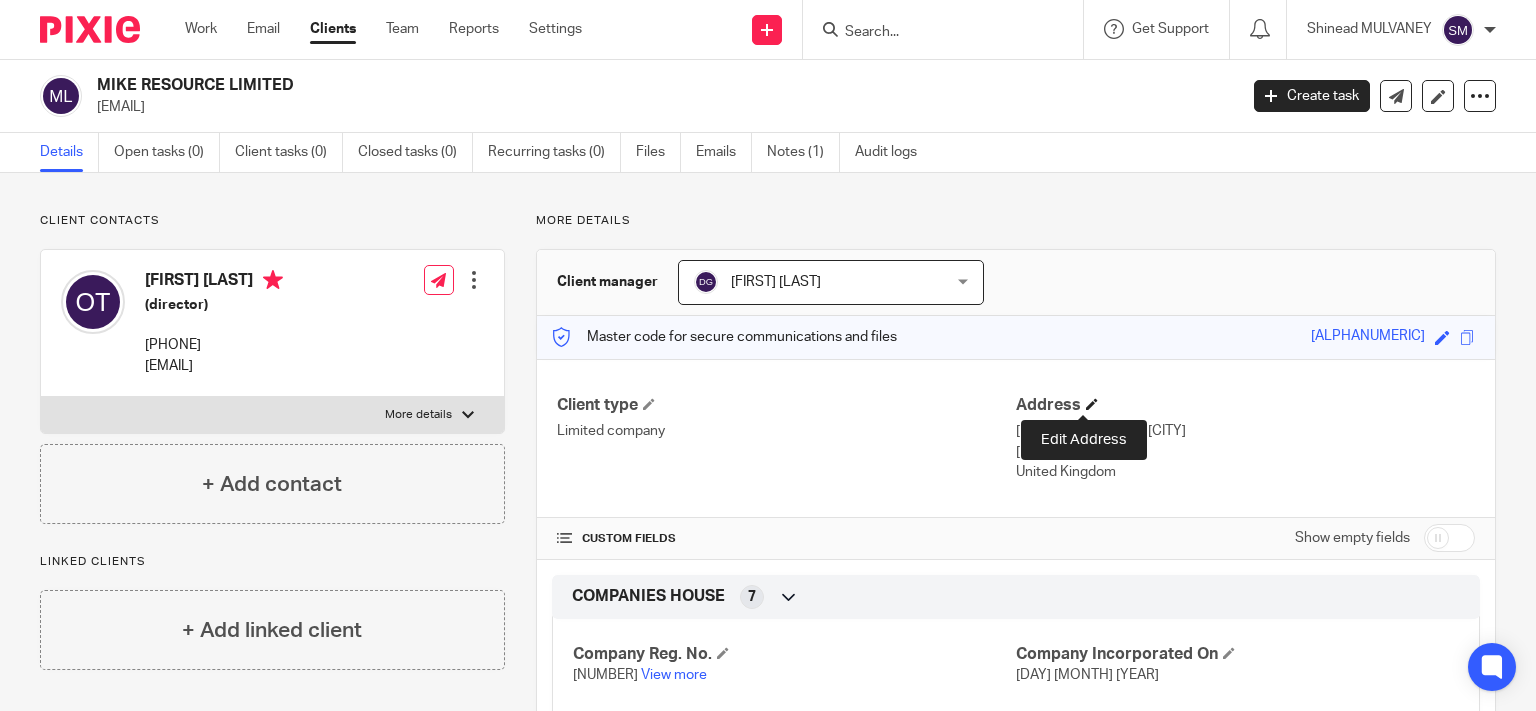 click at bounding box center (1092, 404) 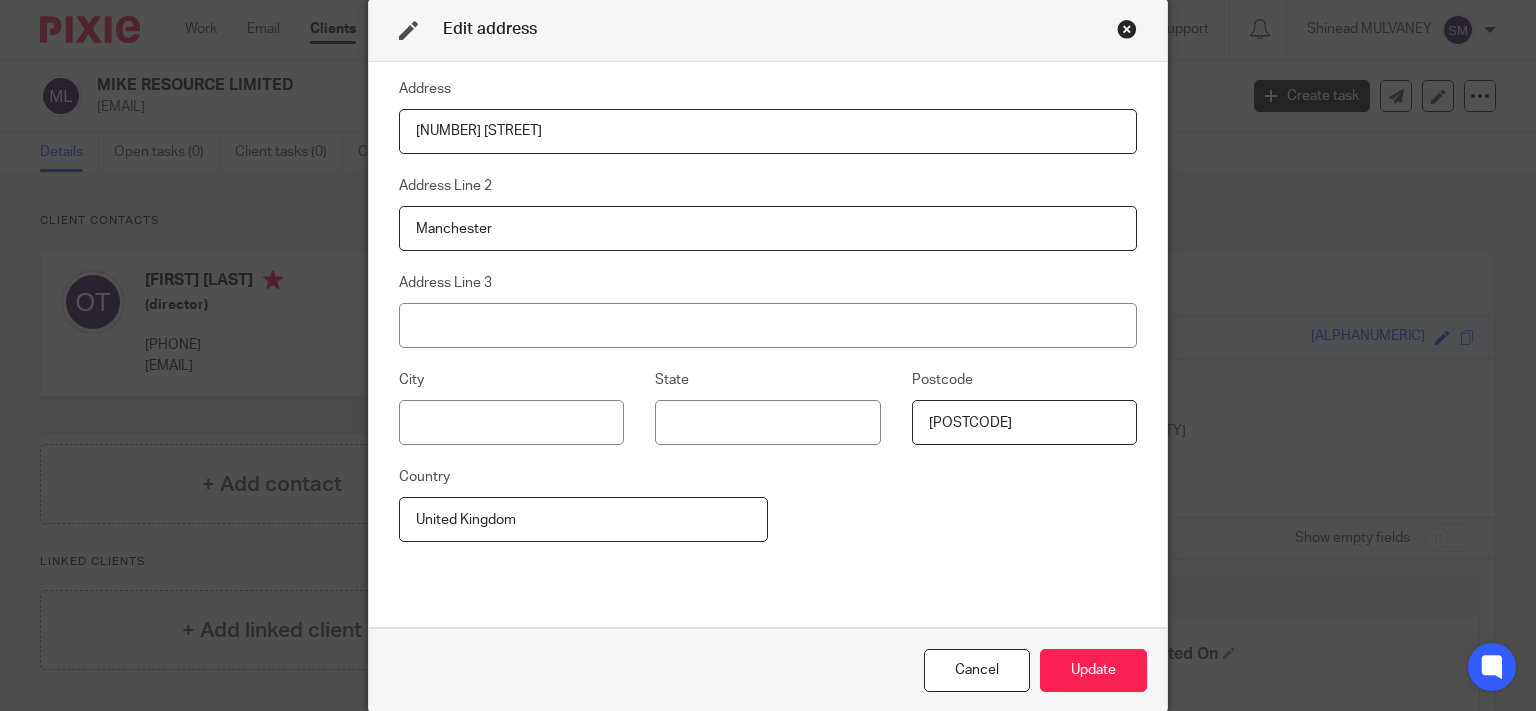 drag, startPoint x: 708, startPoint y: 134, endPoint x: 263, endPoint y: 142, distance: 445.0719 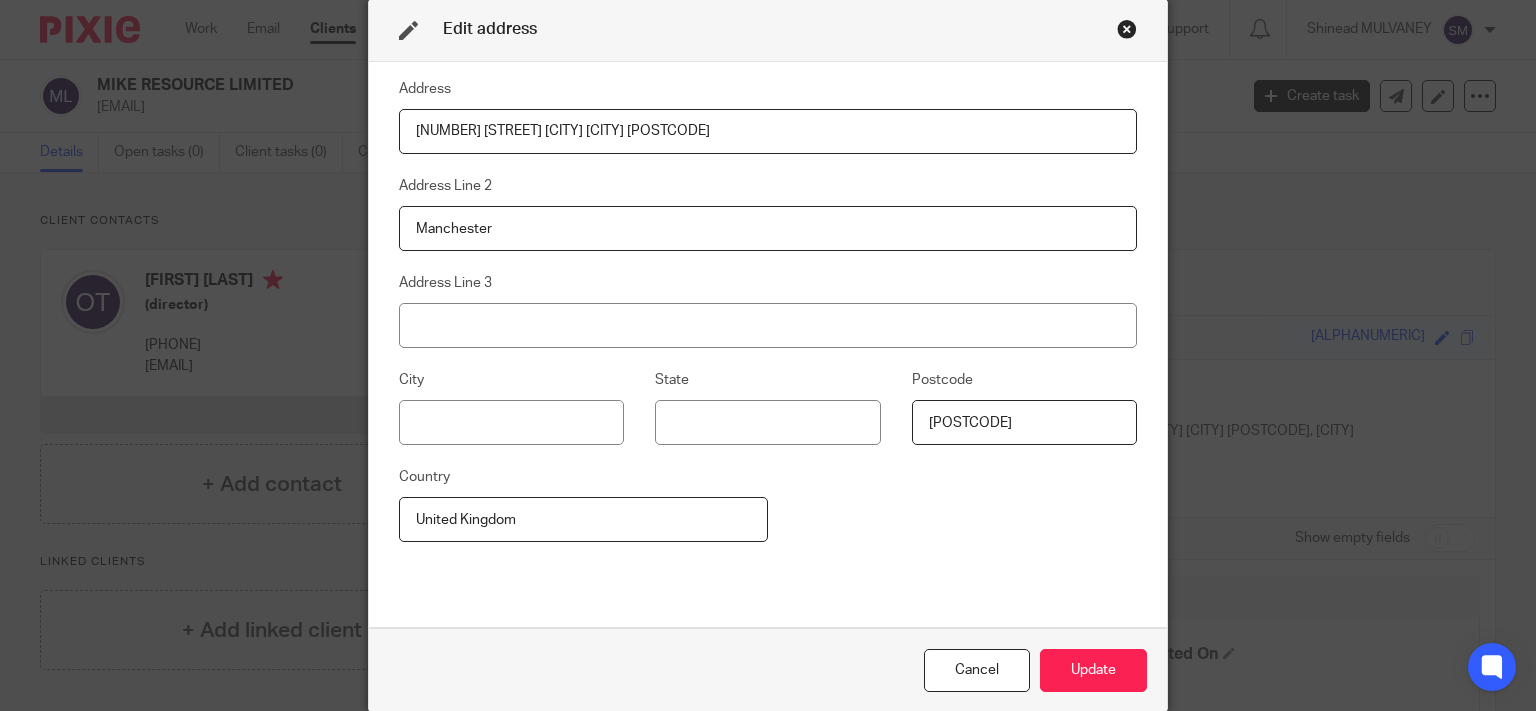 type on "[NUMBER] [STREET] [CITY] [CITY] [POSTCODE]" 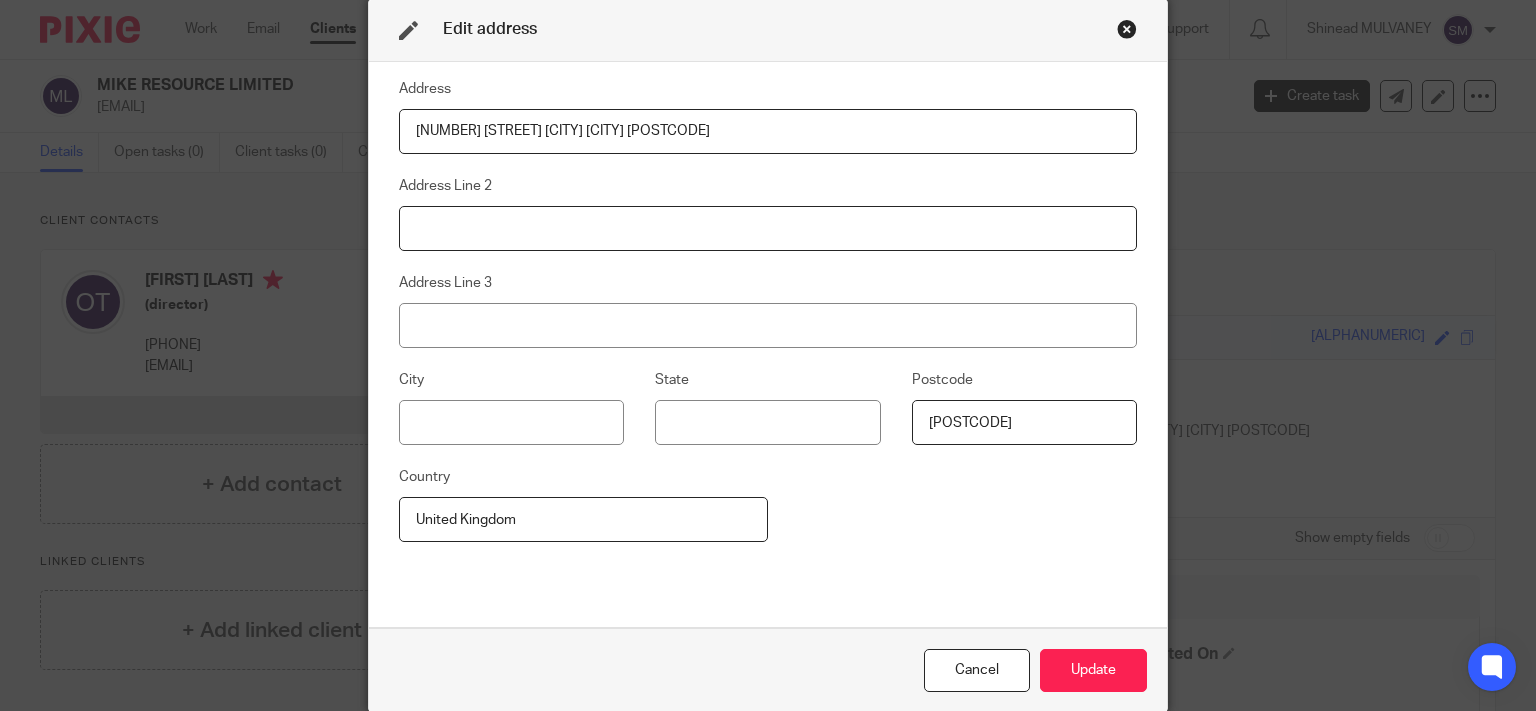 type 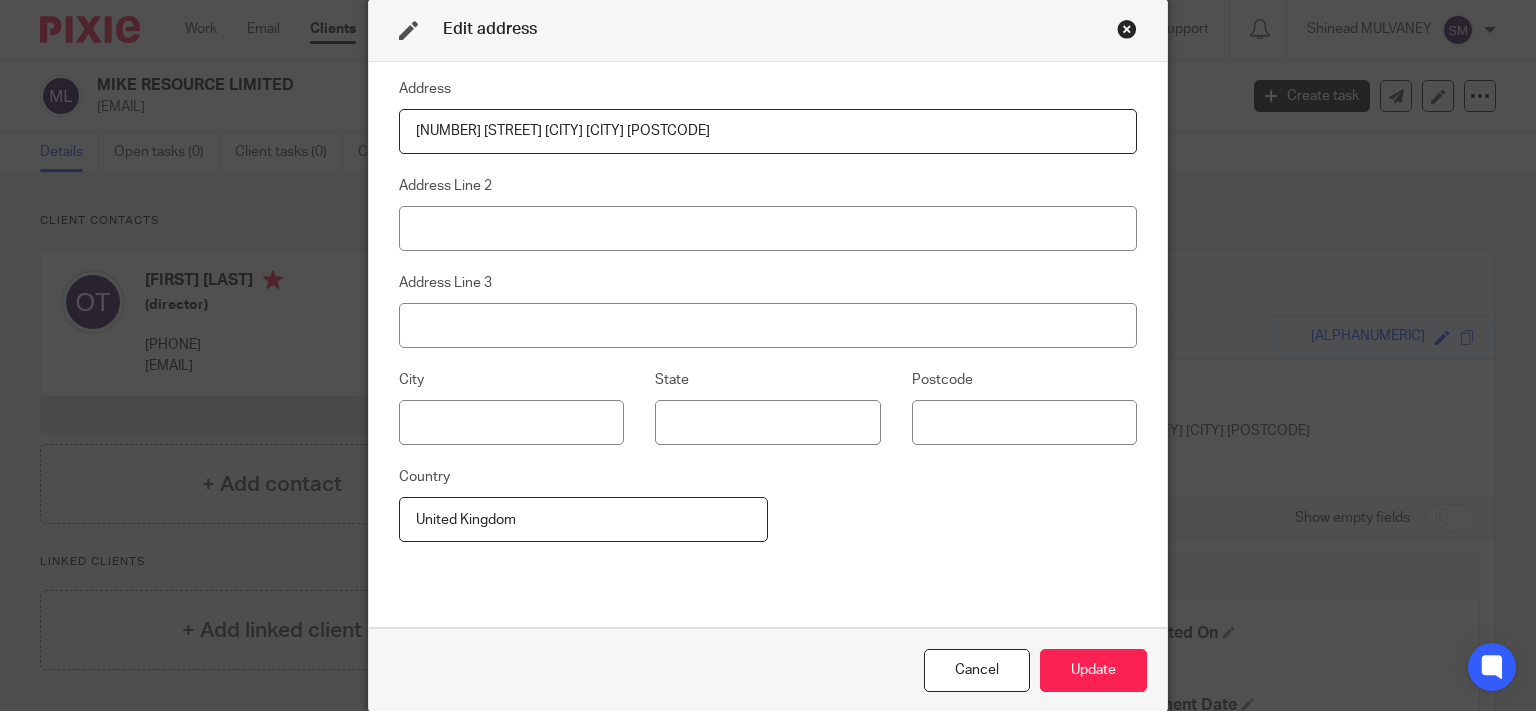 drag, startPoint x: 782, startPoint y: 120, endPoint x: 708, endPoint y: 124, distance: 74.10803 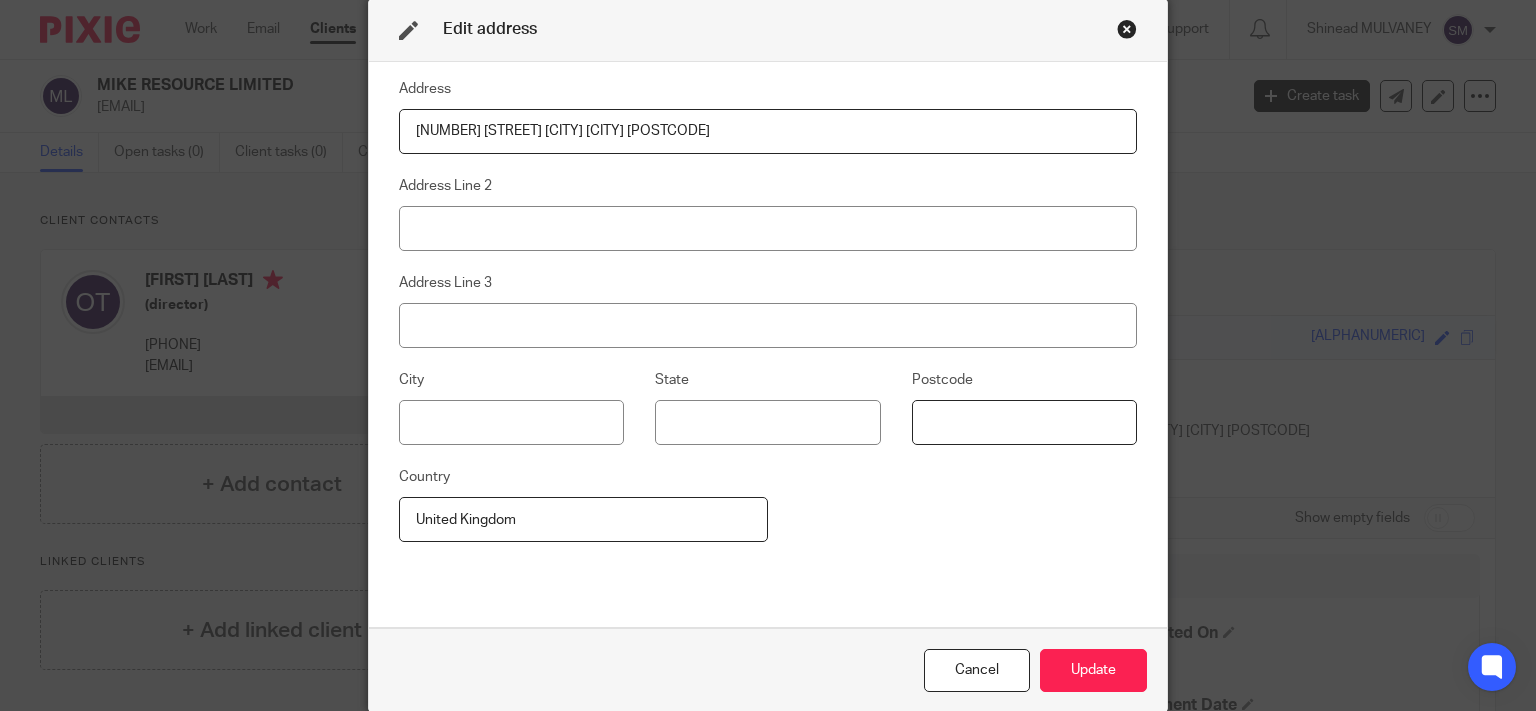 click at bounding box center [1024, 422] 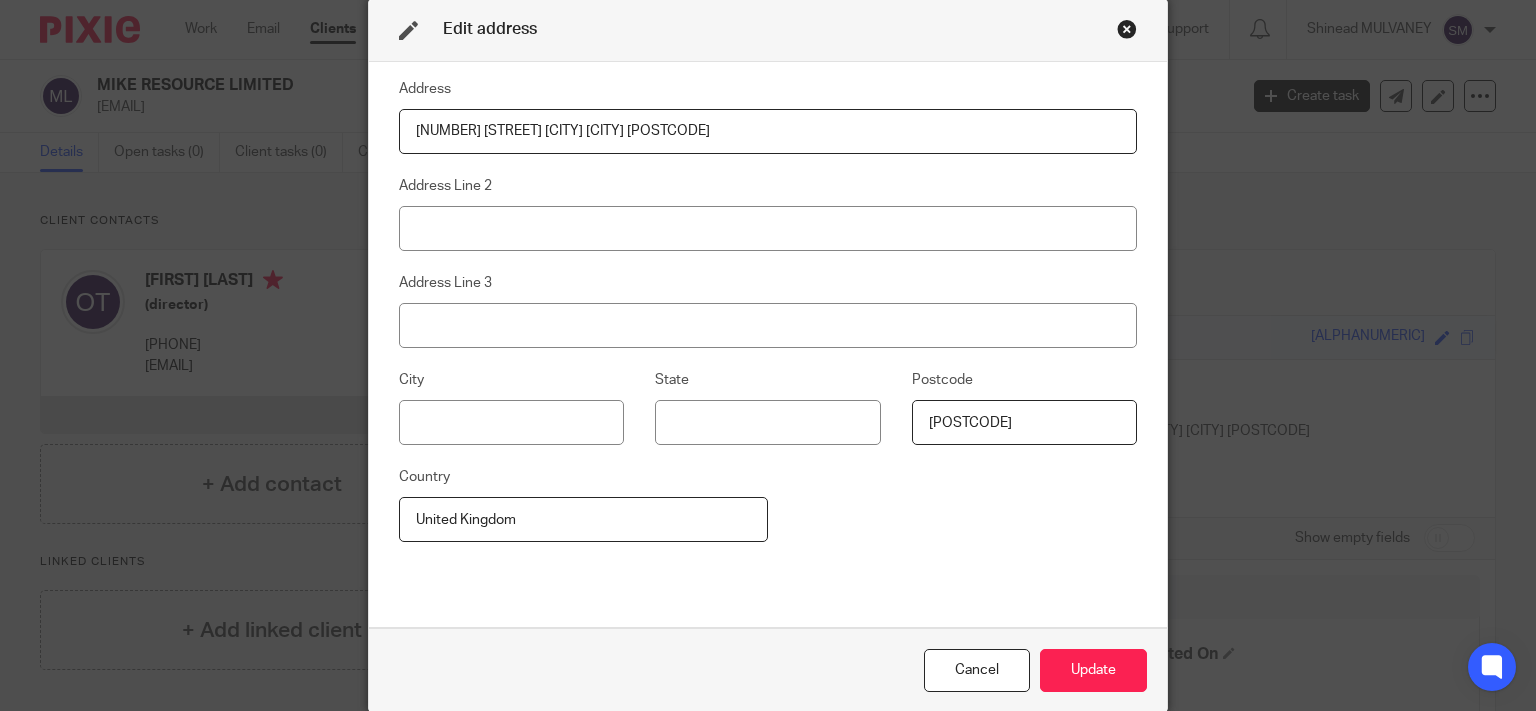 type on "[POSTCODE]" 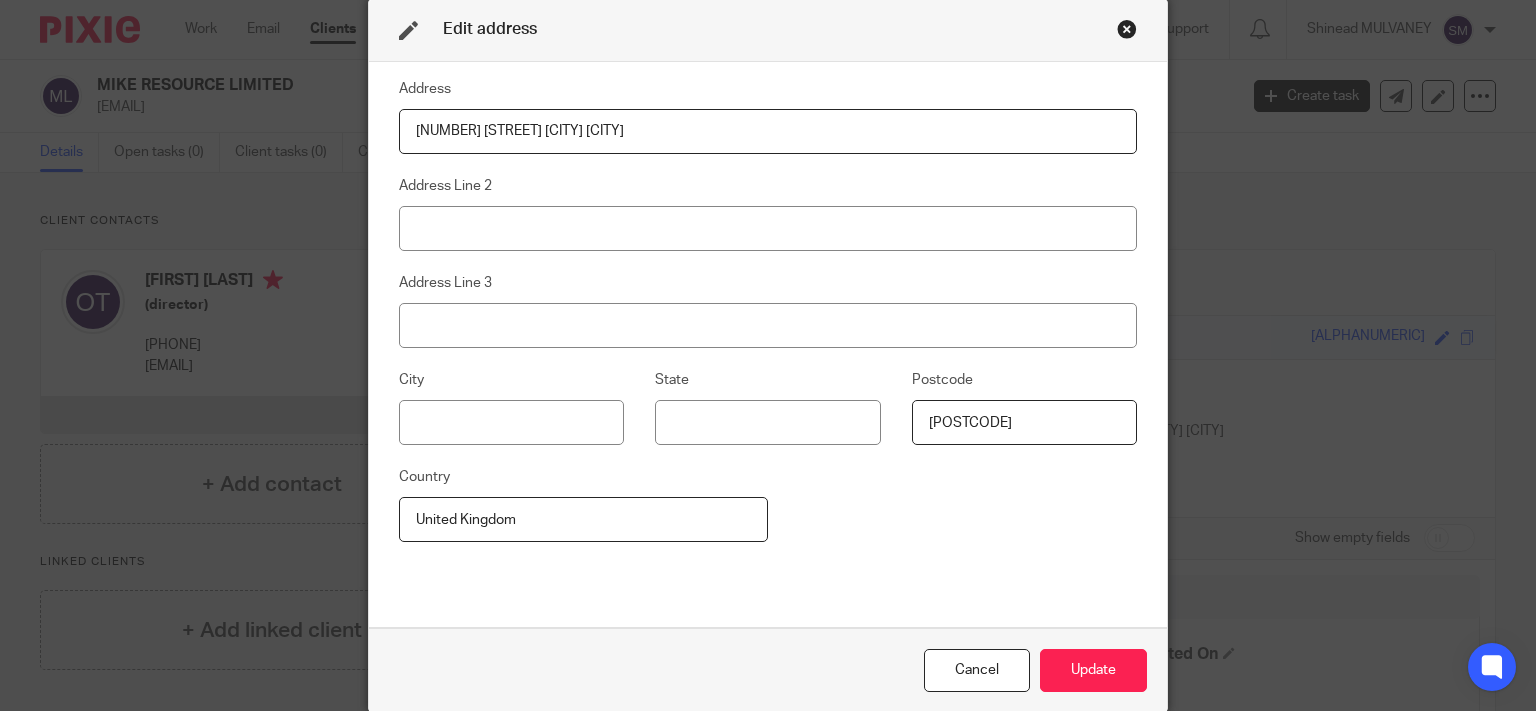 drag, startPoint x: 536, startPoint y: 128, endPoint x: 545, endPoint y: 140, distance: 15 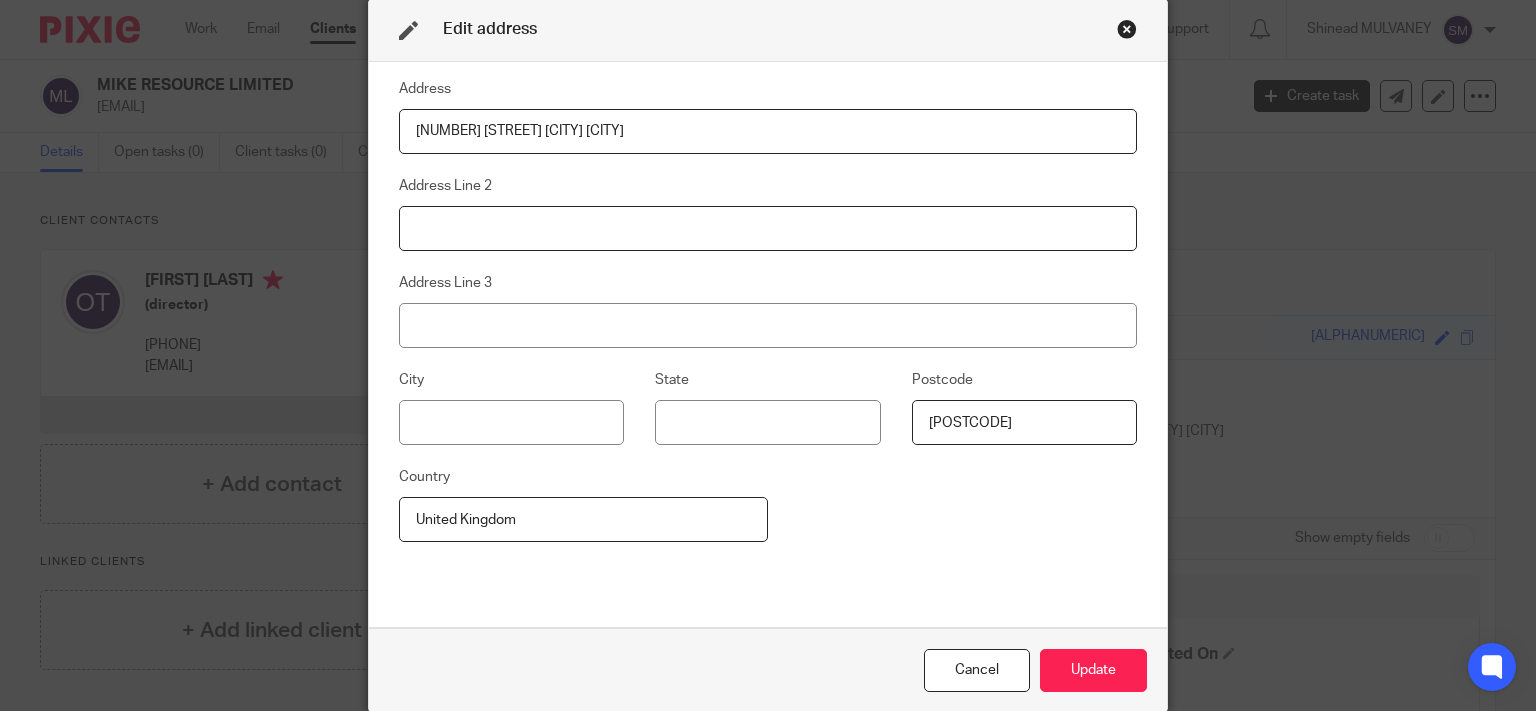 click at bounding box center (768, 228) 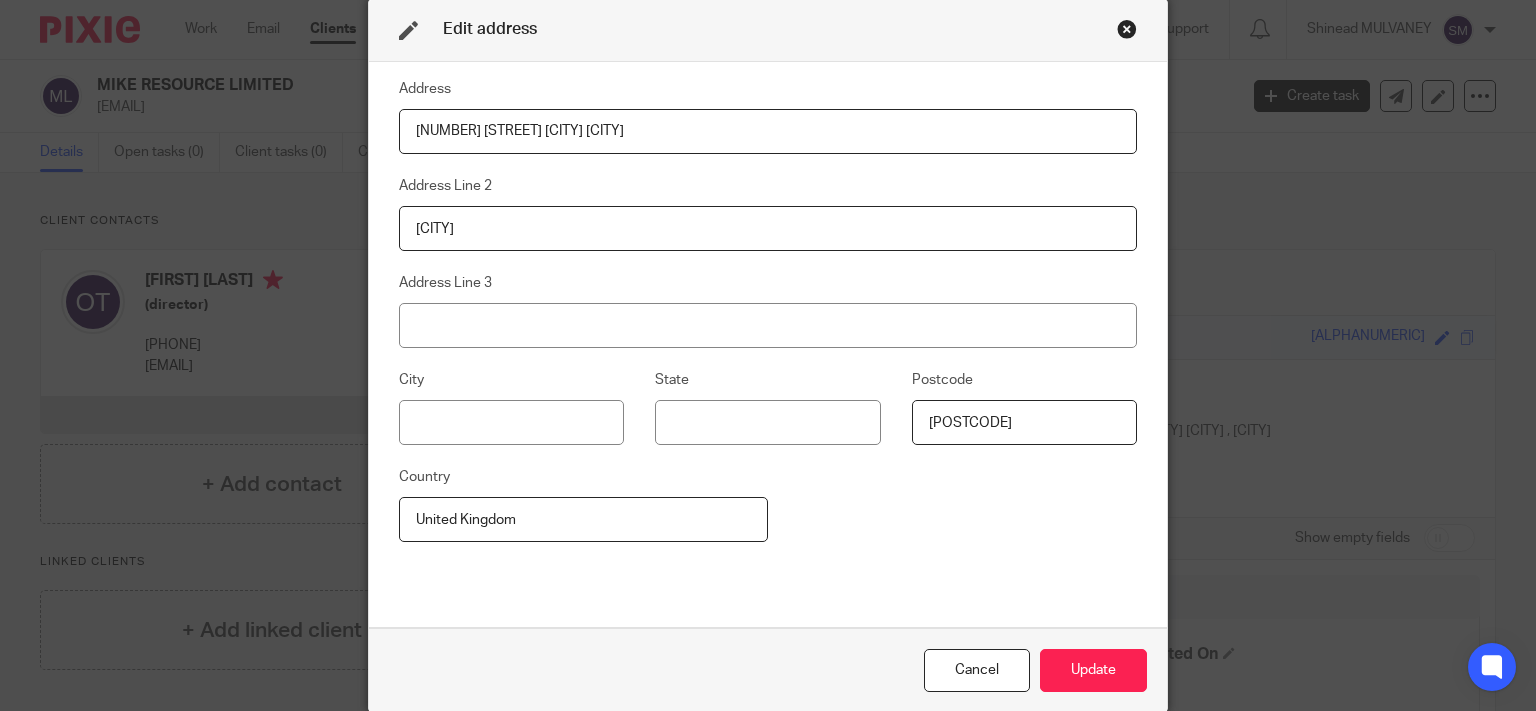type on "[CITY]" 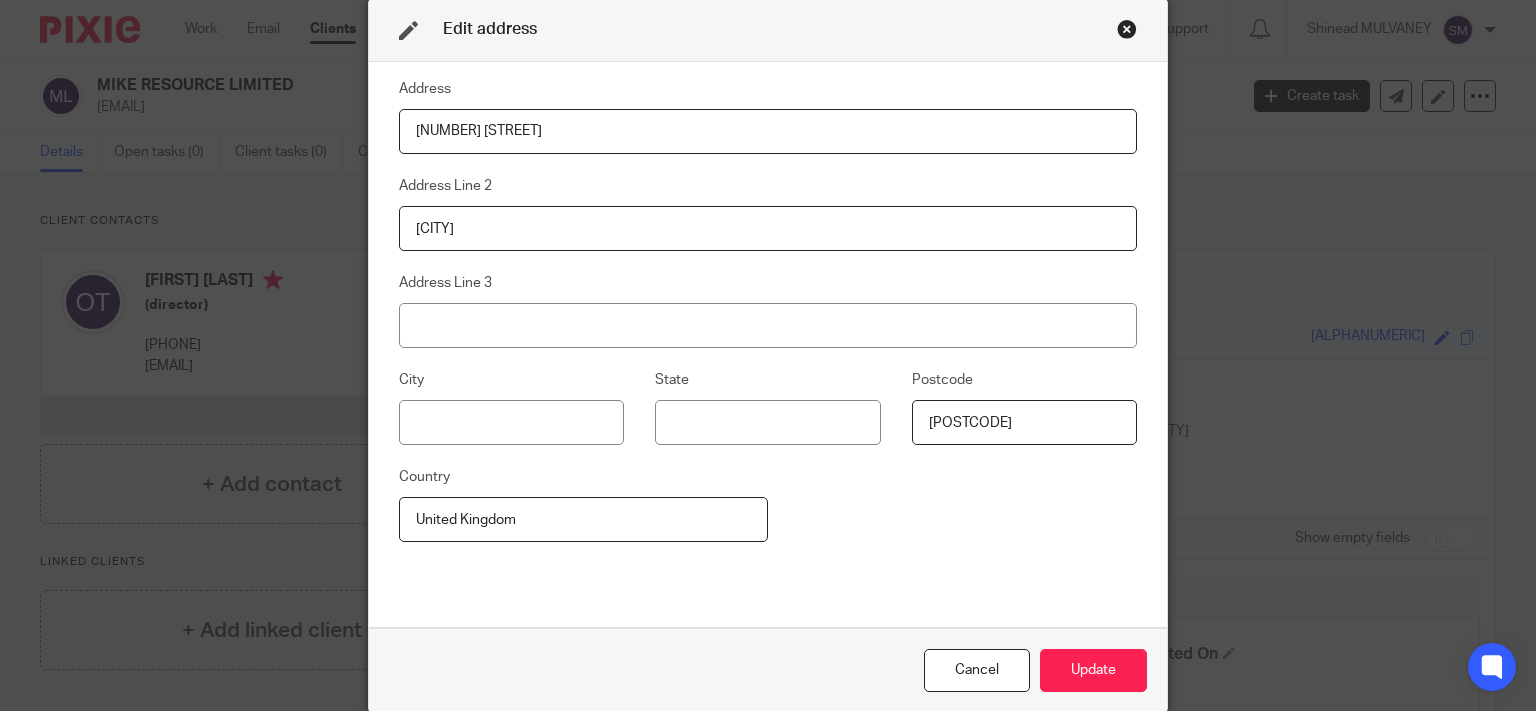 type on "[NUMBER] [STREET]" 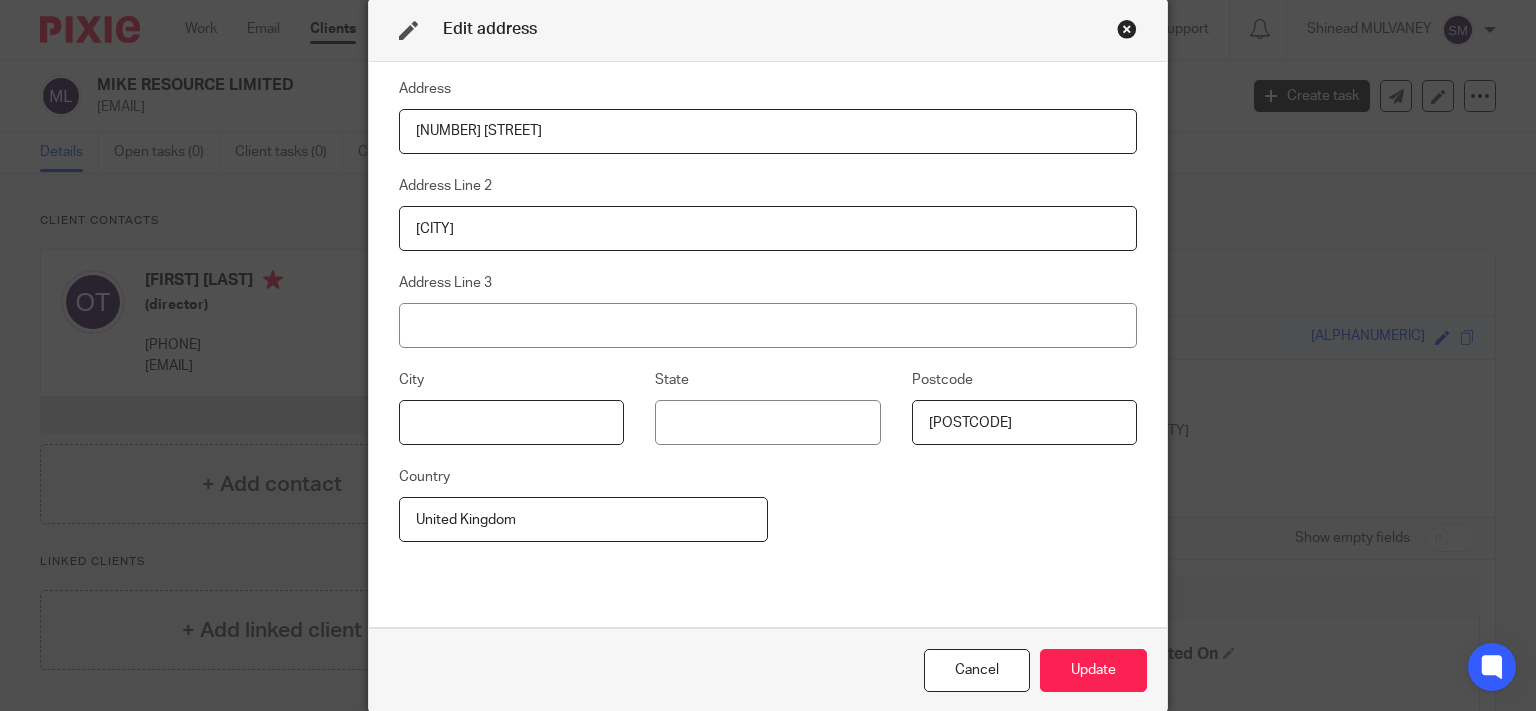 click at bounding box center (511, 422) 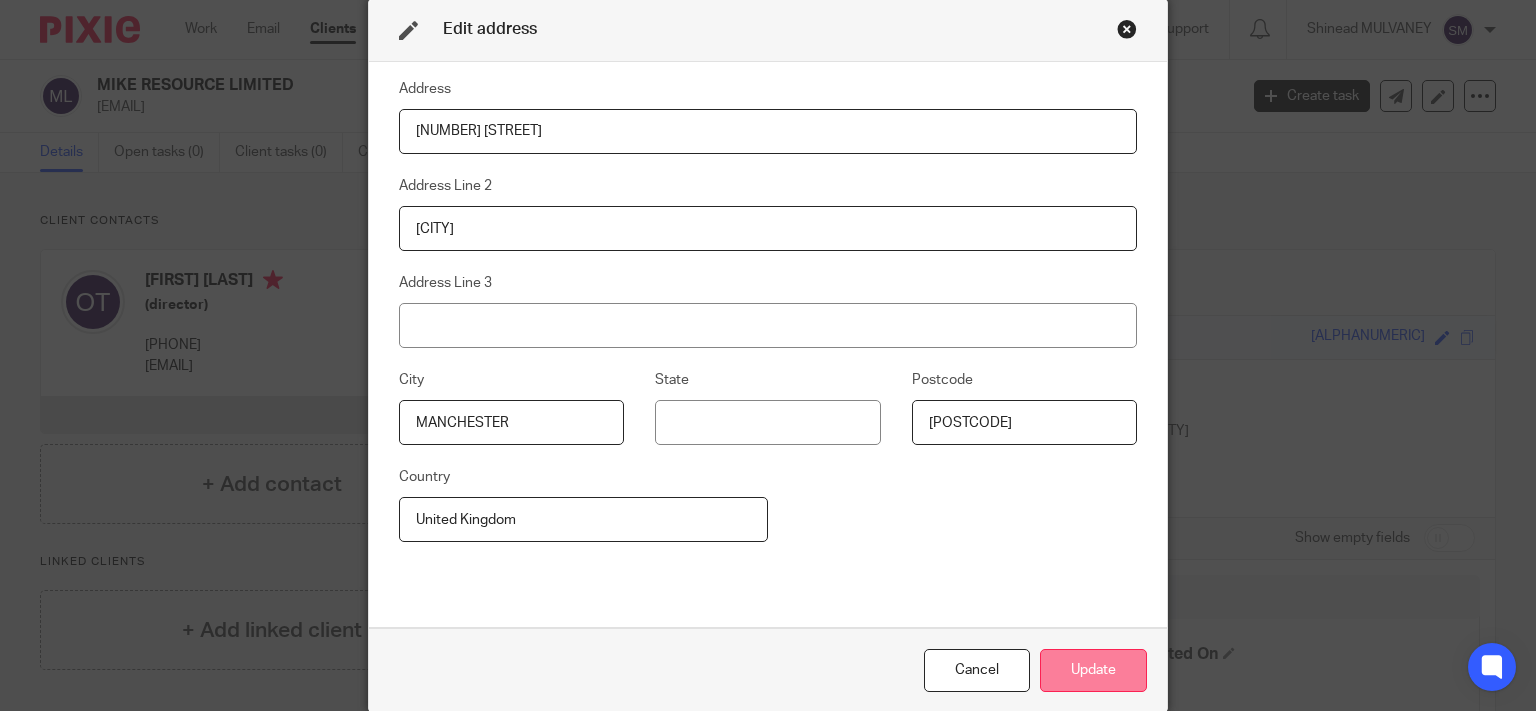 type on "MANCHESTER" 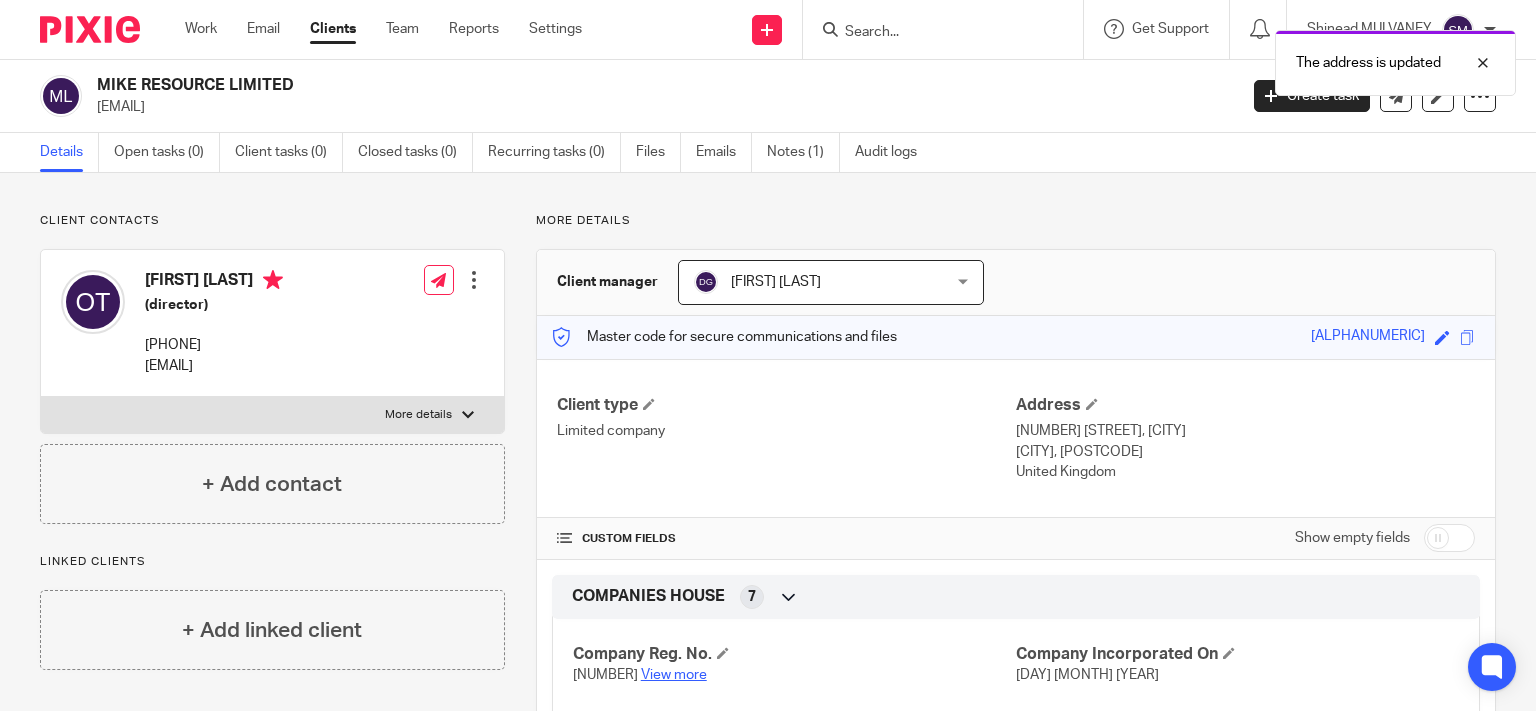 click on "View more" at bounding box center (674, 675) 